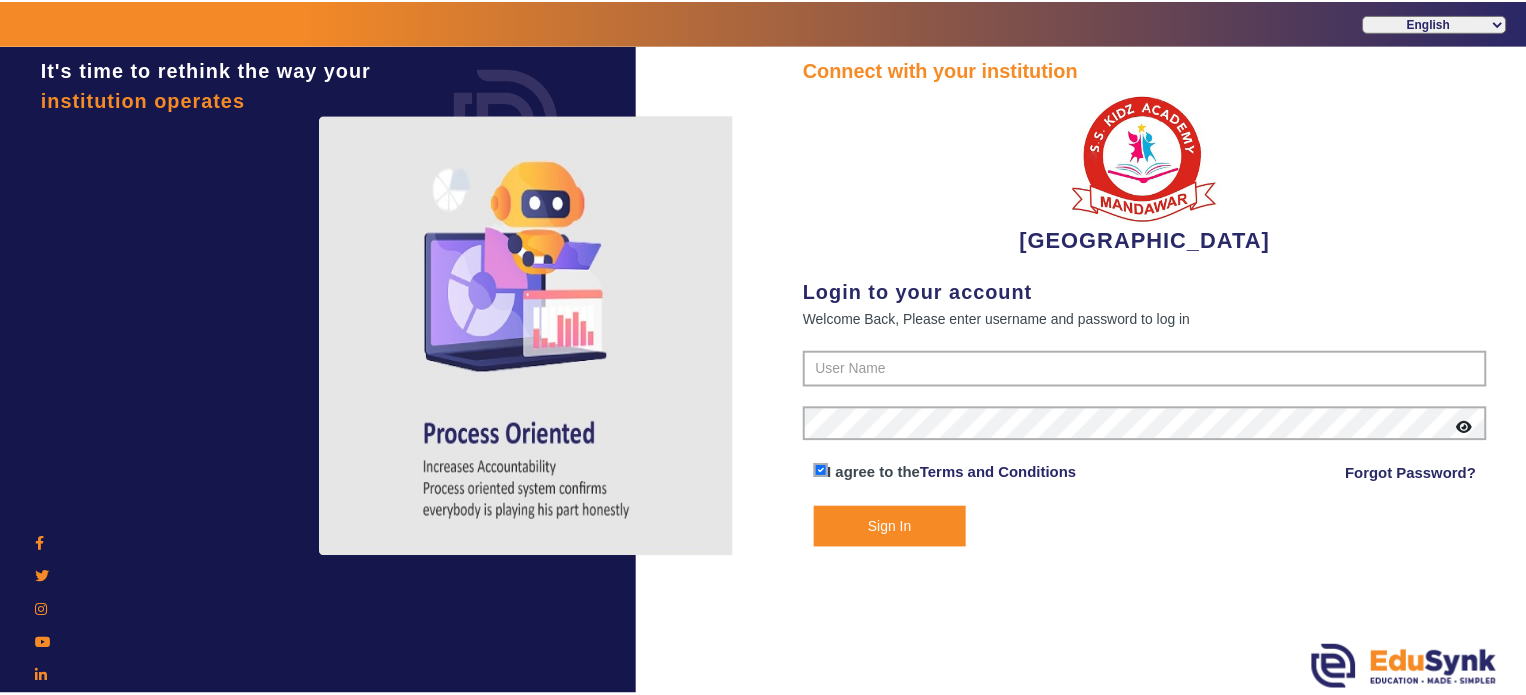 scroll, scrollTop: 0, scrollLeft: 0, axis: both 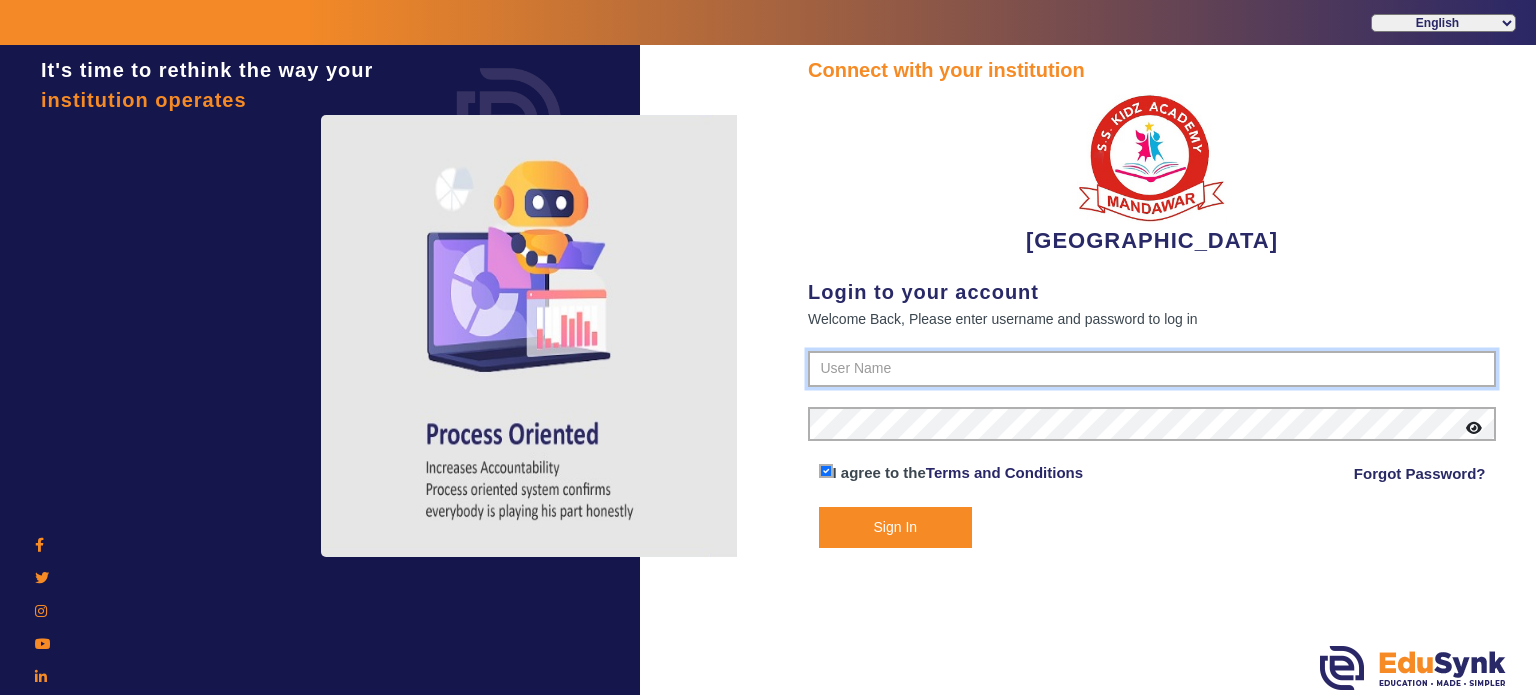 click at bounding box center (1152, 369) 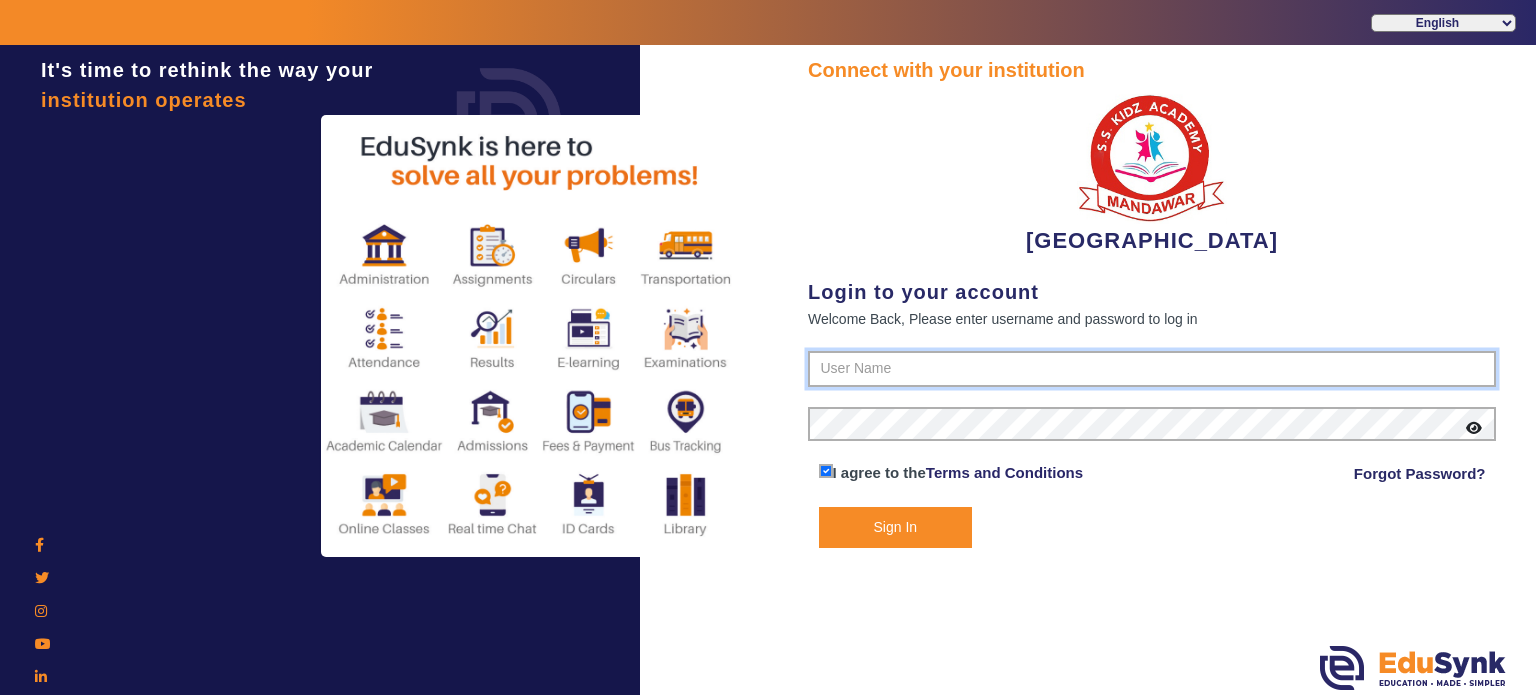 type on "9928895959" 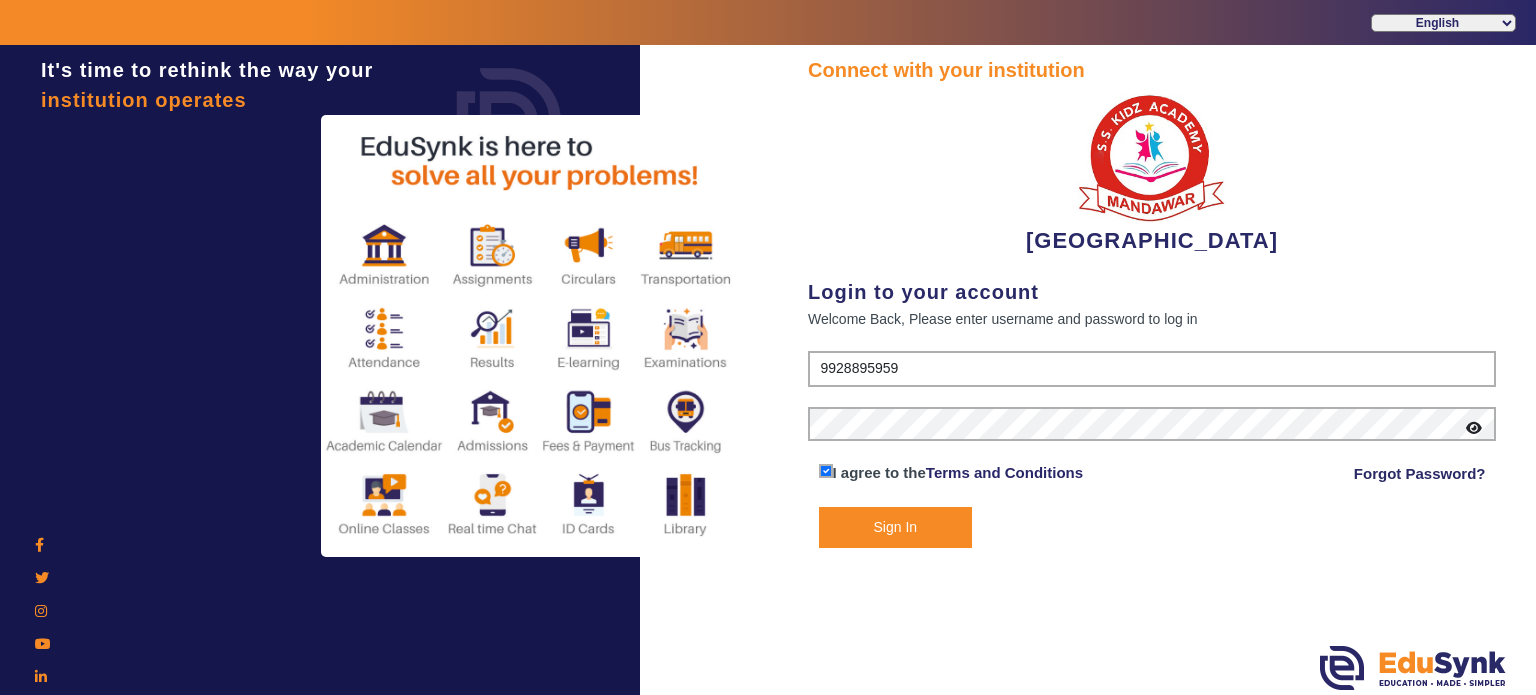 click on "Sign In" 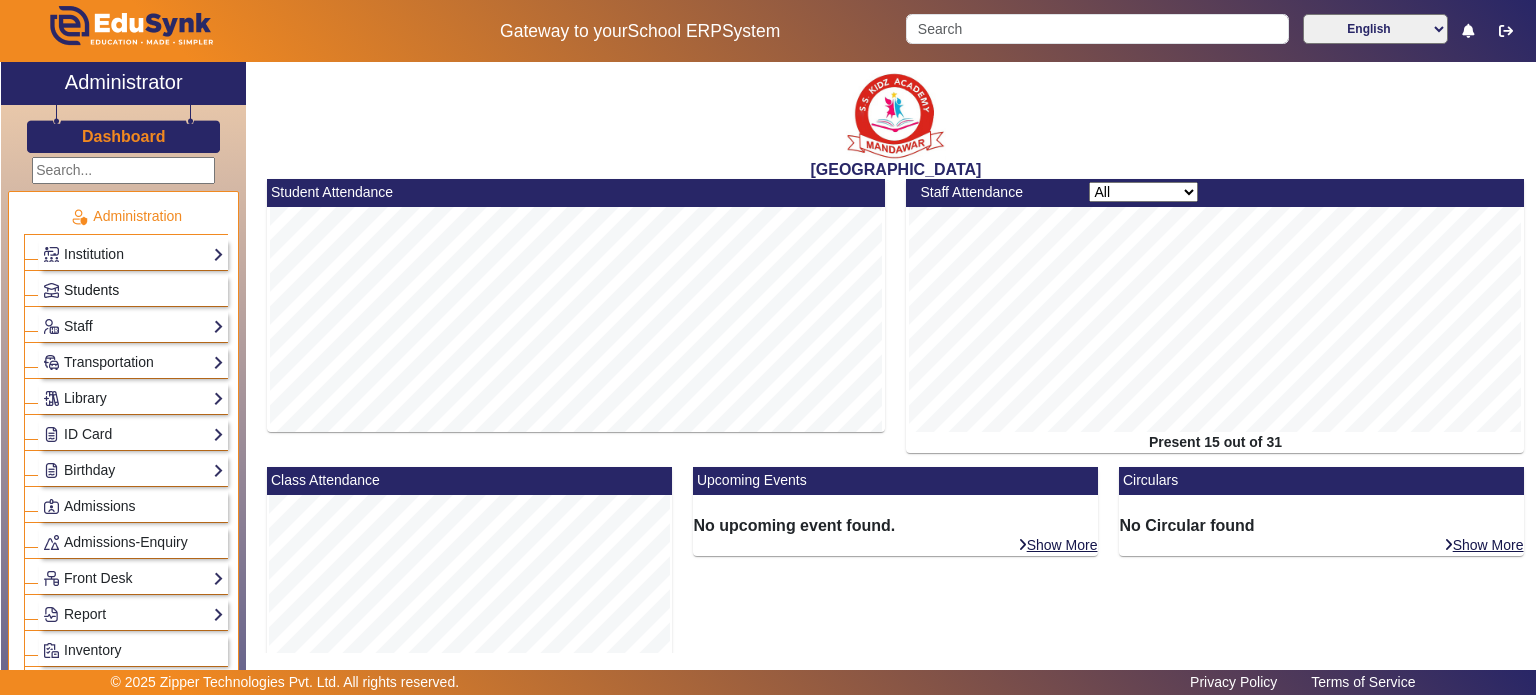 click on "Students" 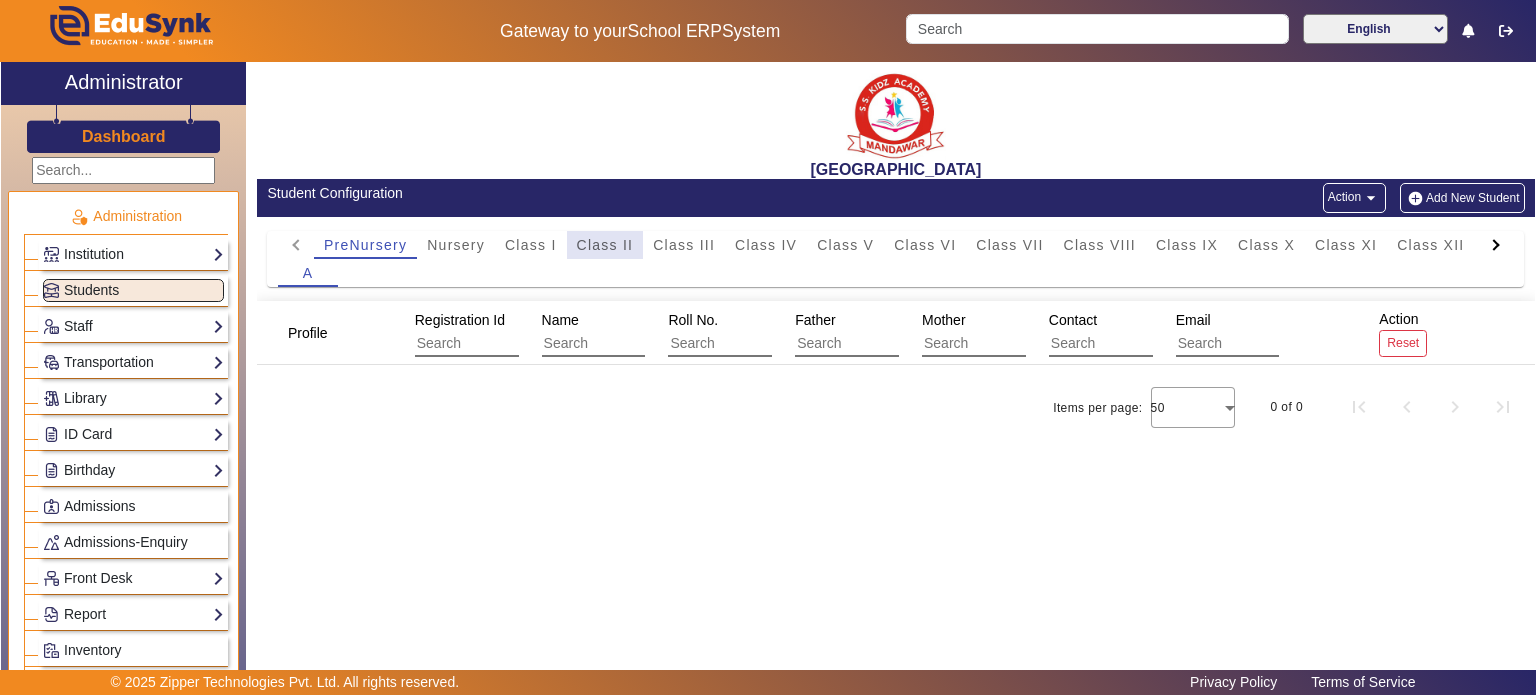 click on "Class II" at bounding box center [605, 245] 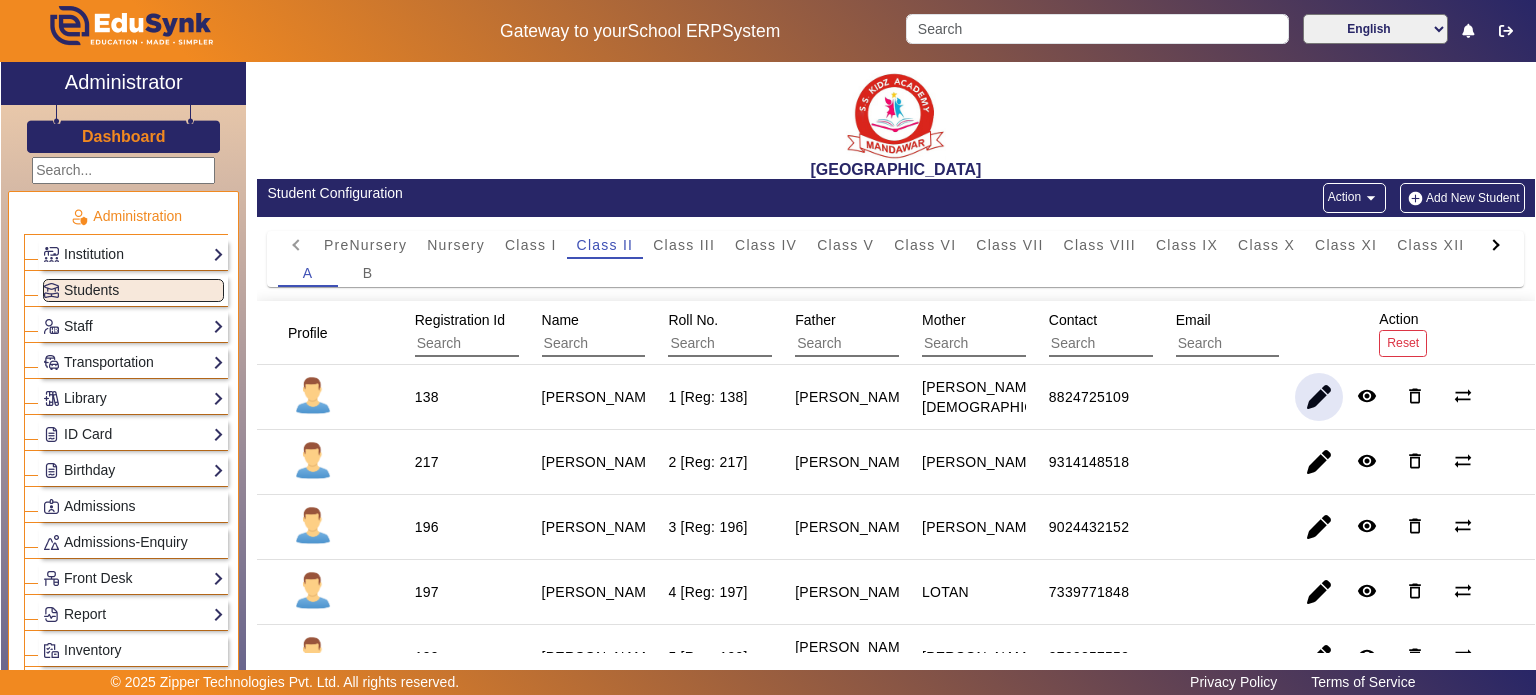 click 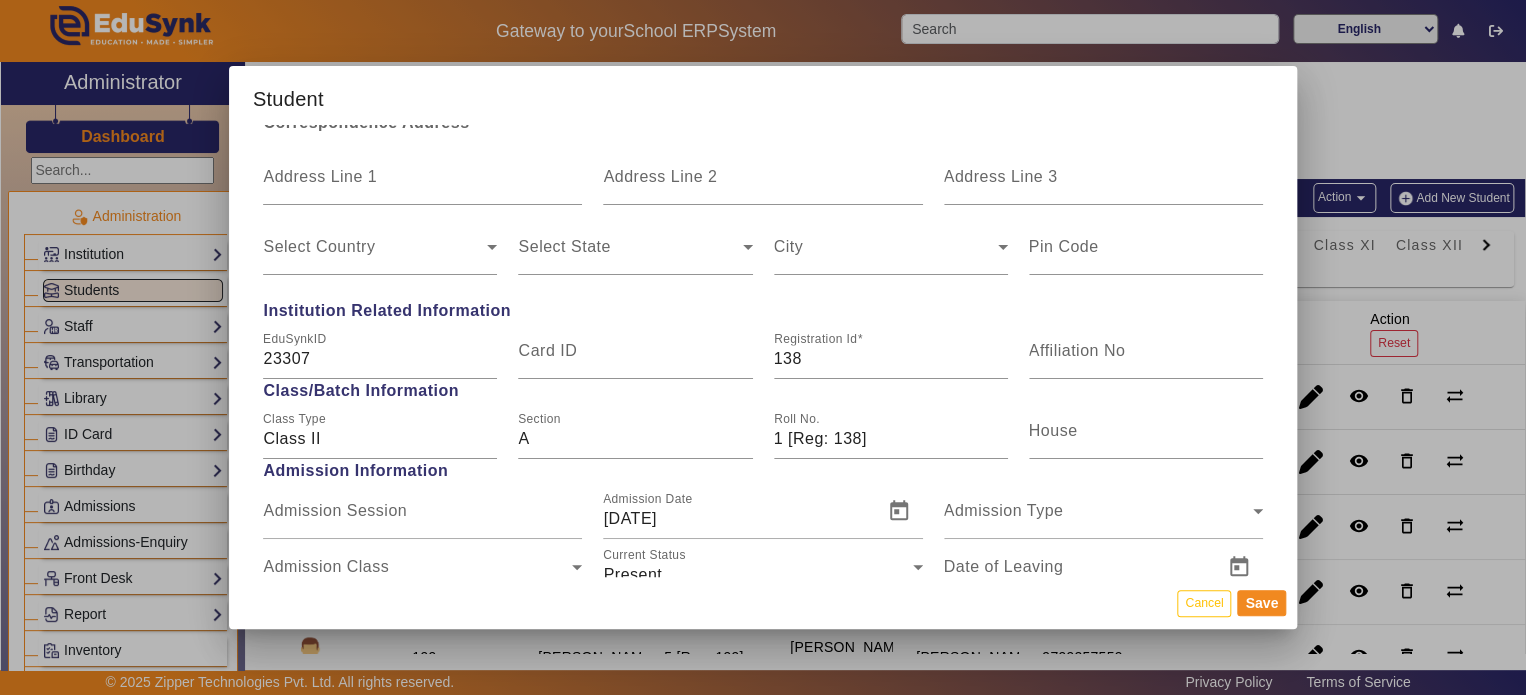 scroll, scrollTop: 819, scrollLeft: 0, axis: vertical 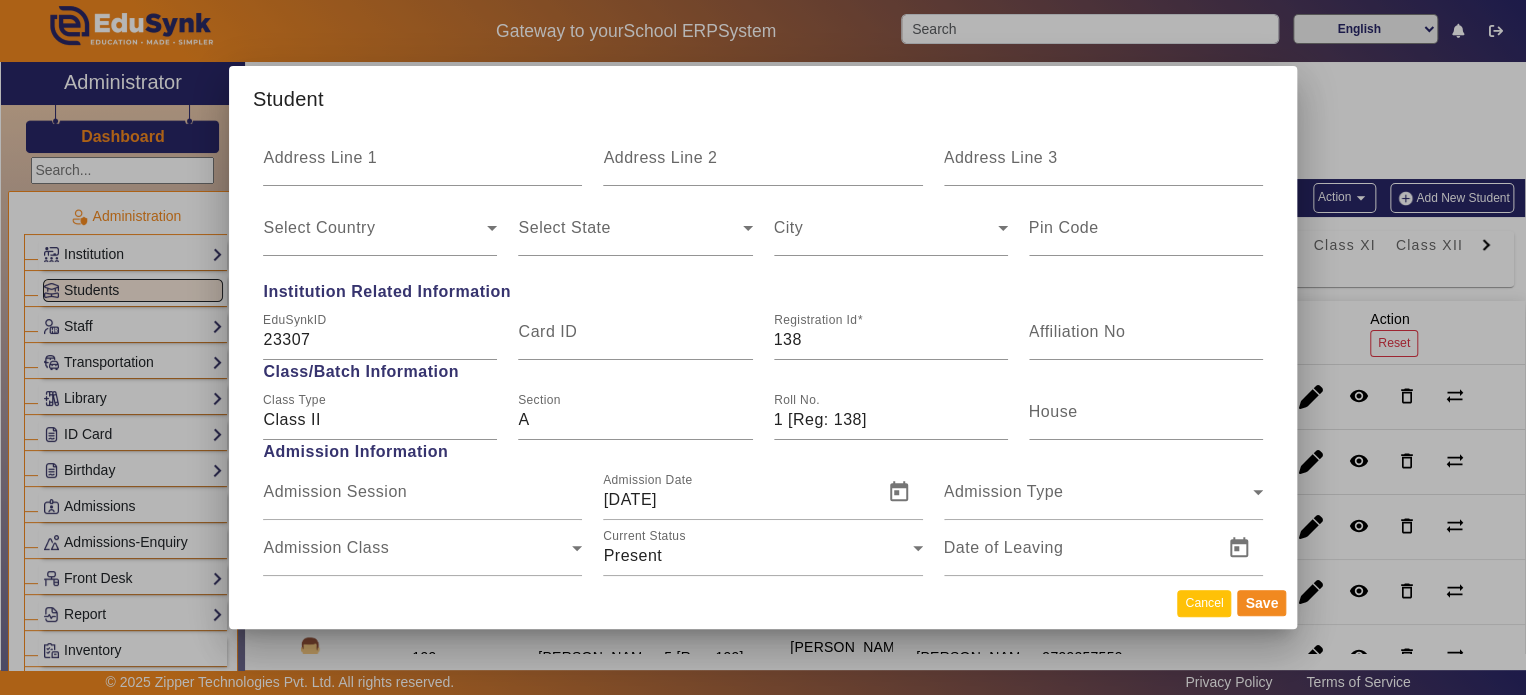 click on "Cancel" at bounding box center [1204, 603] 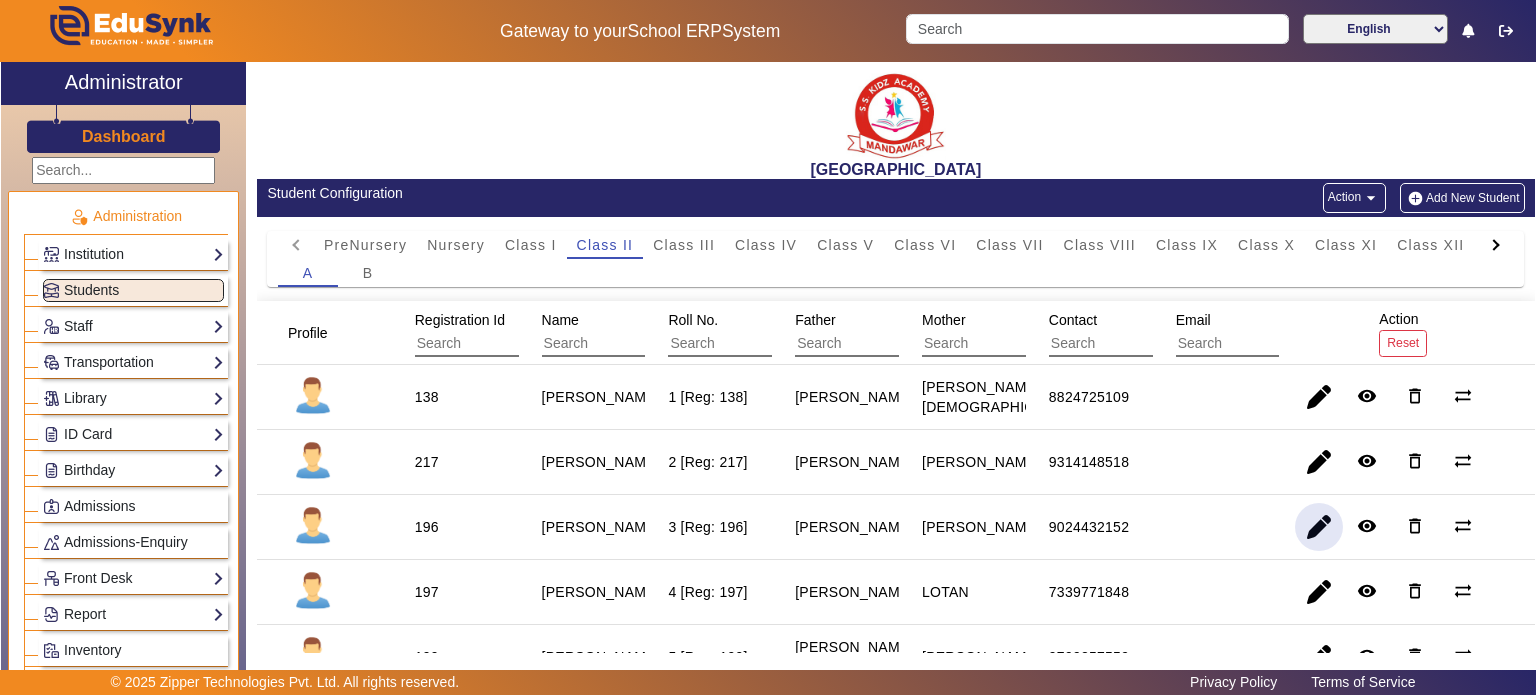 click 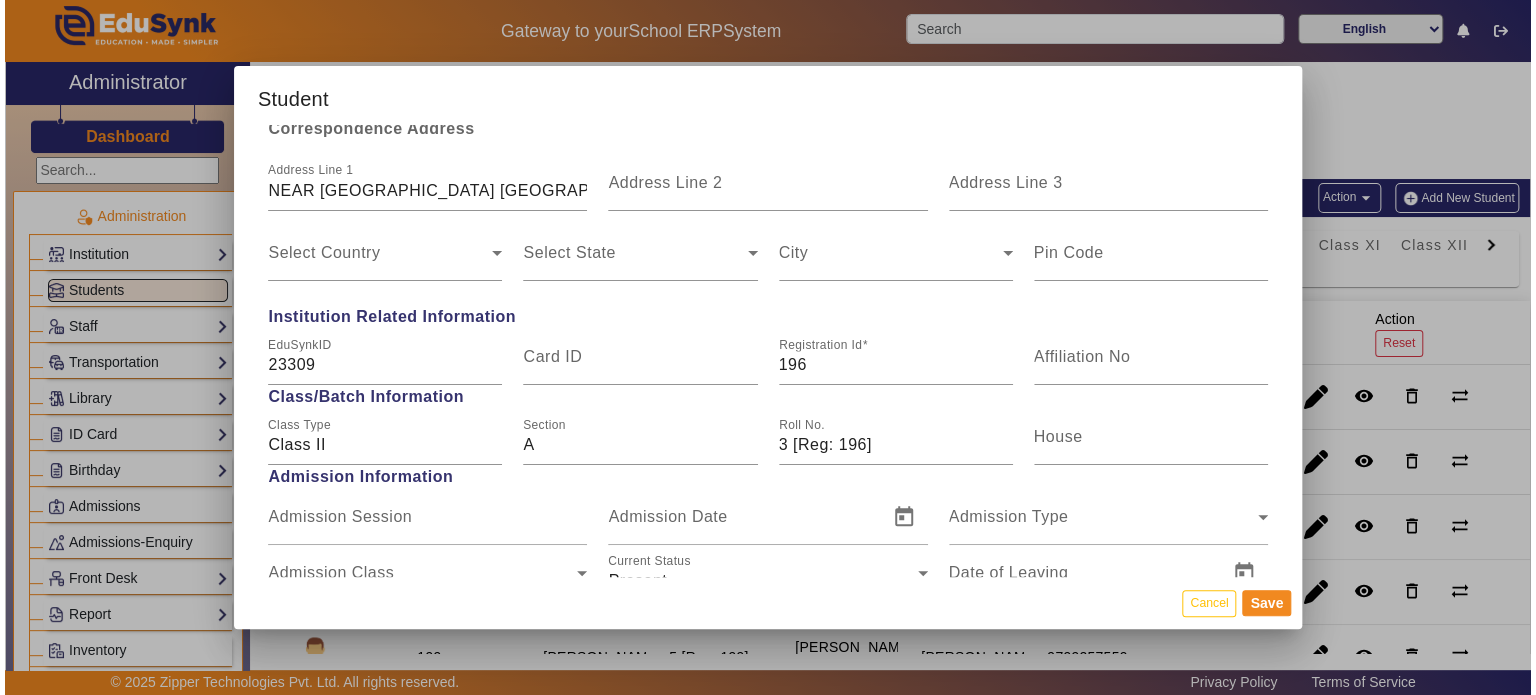scroll, scrollTop: 798, scrollLeft: 0, axis: vertical 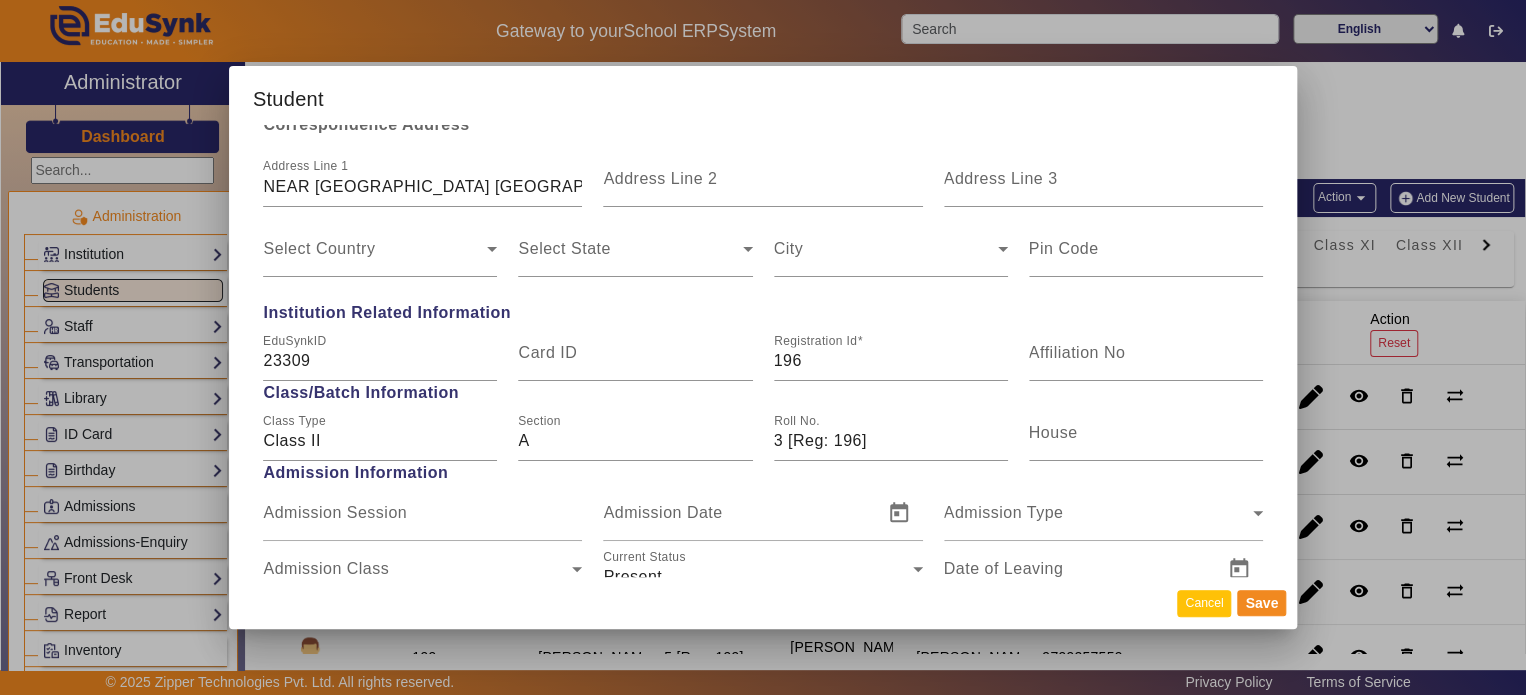 click on "Cancel" at bounding box center [1204, 603] 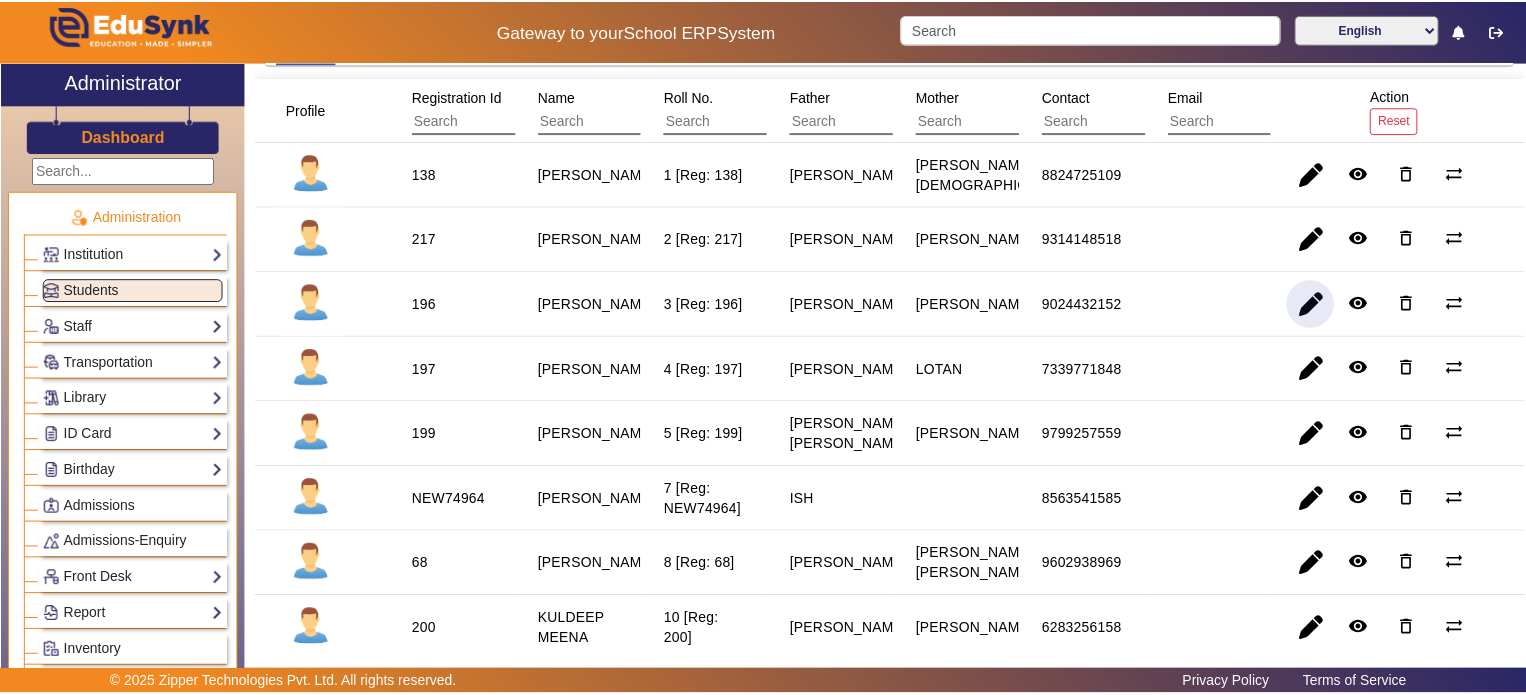 scroll, scrollTop: 236, scrollLeft: 0, axis: vertical 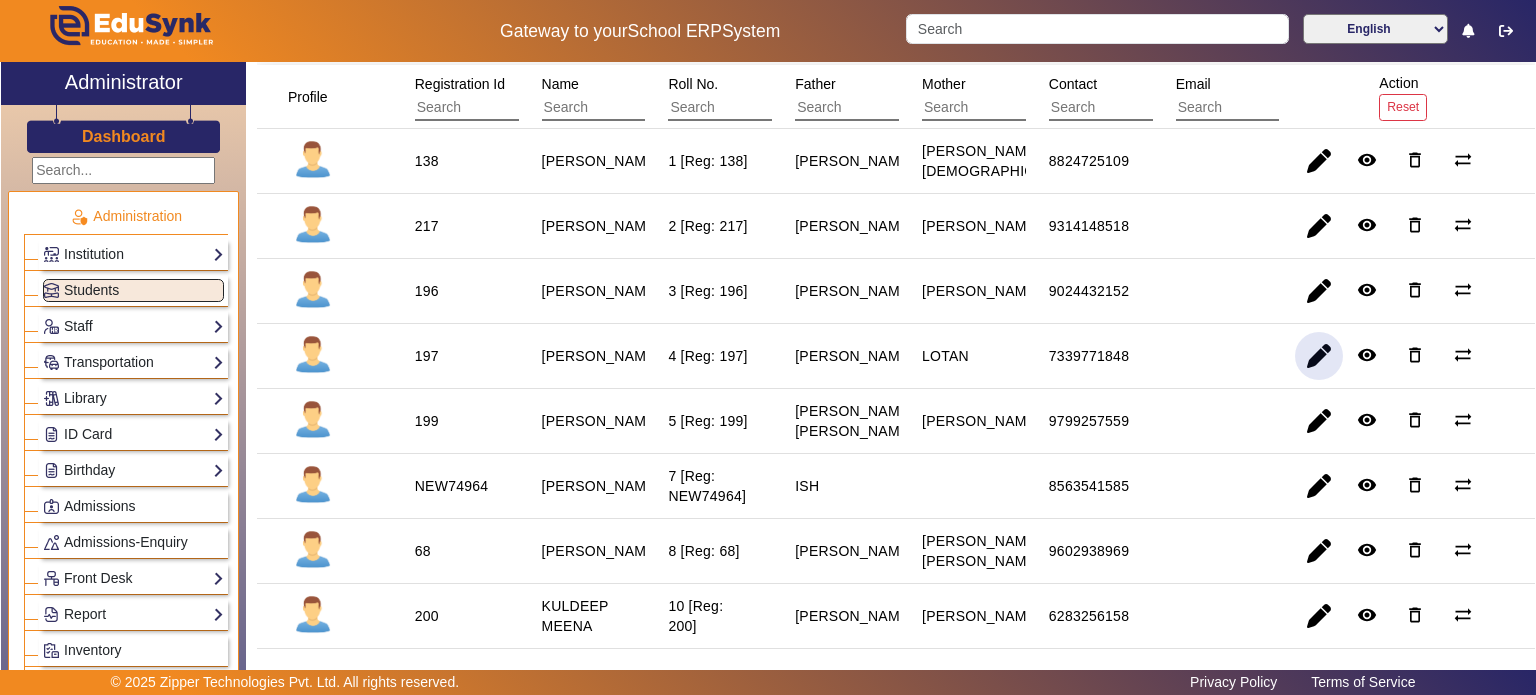 click 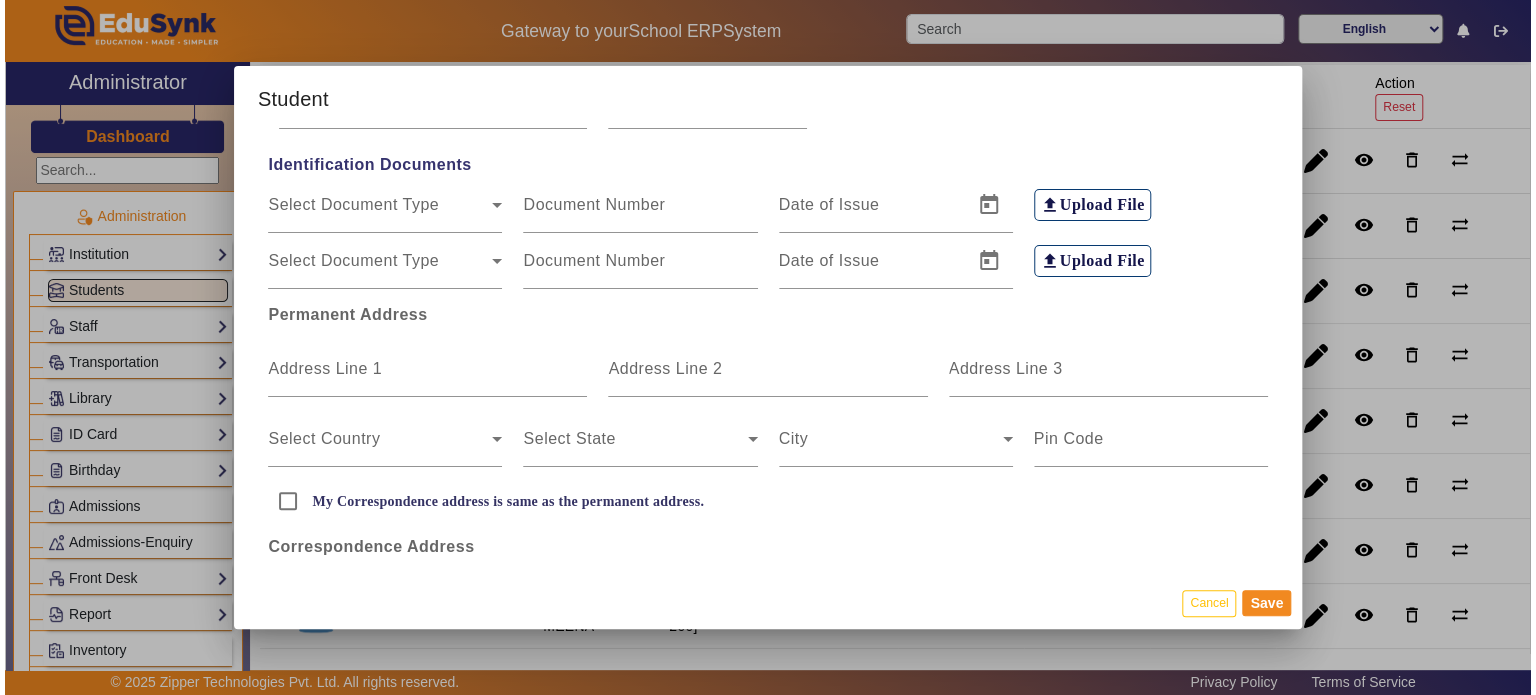 scroll, scrollTop: 379, scrollLeft: 0, axis: vertical 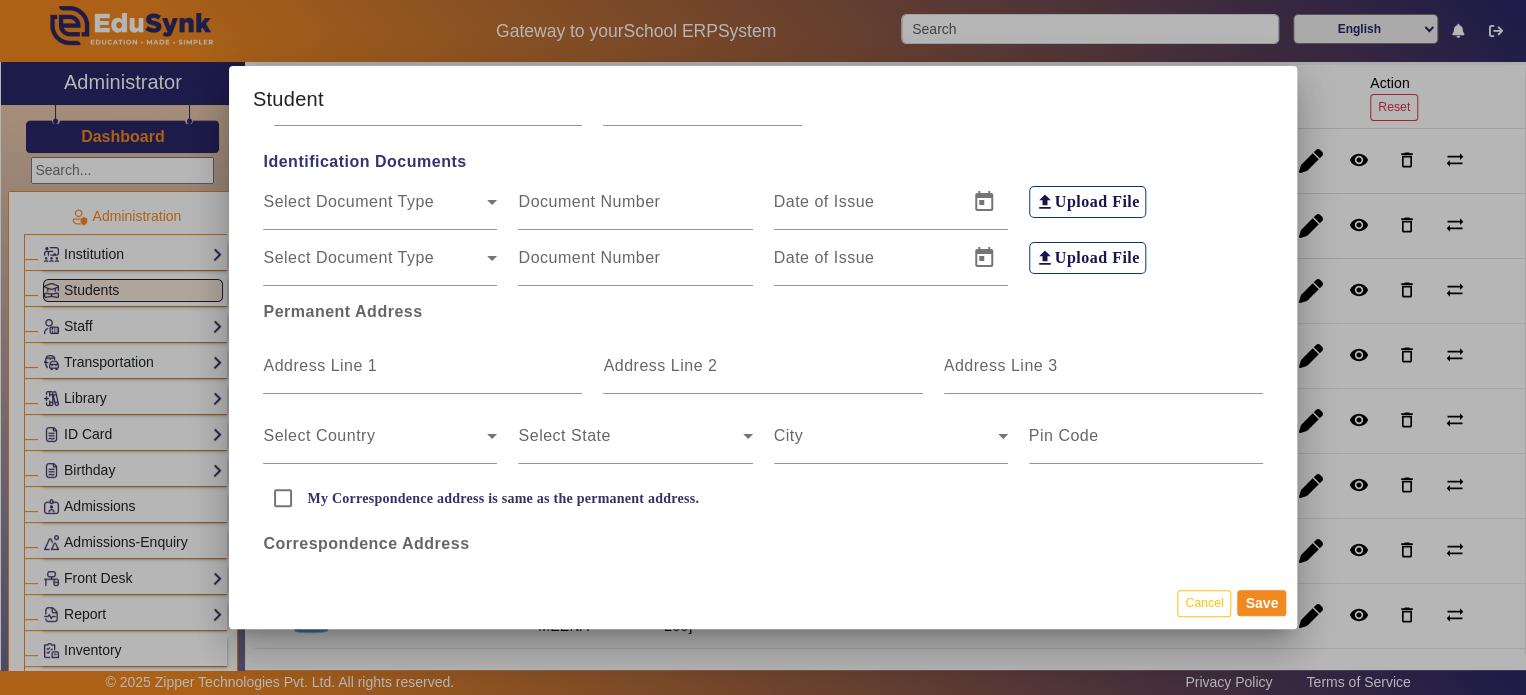 click on "Cancel   Save" at bounding box center (763, 603) 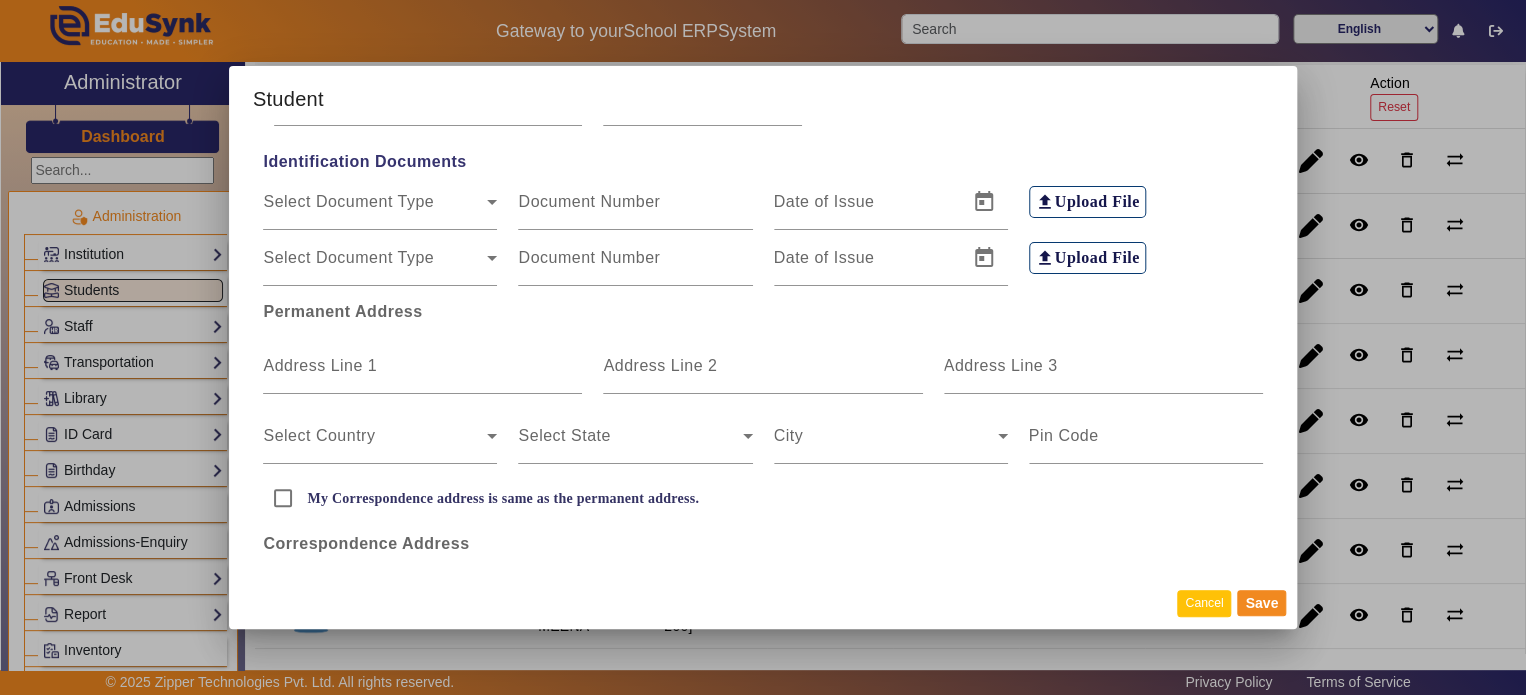 click on "Cancel" at bounding box center (1204, 603) 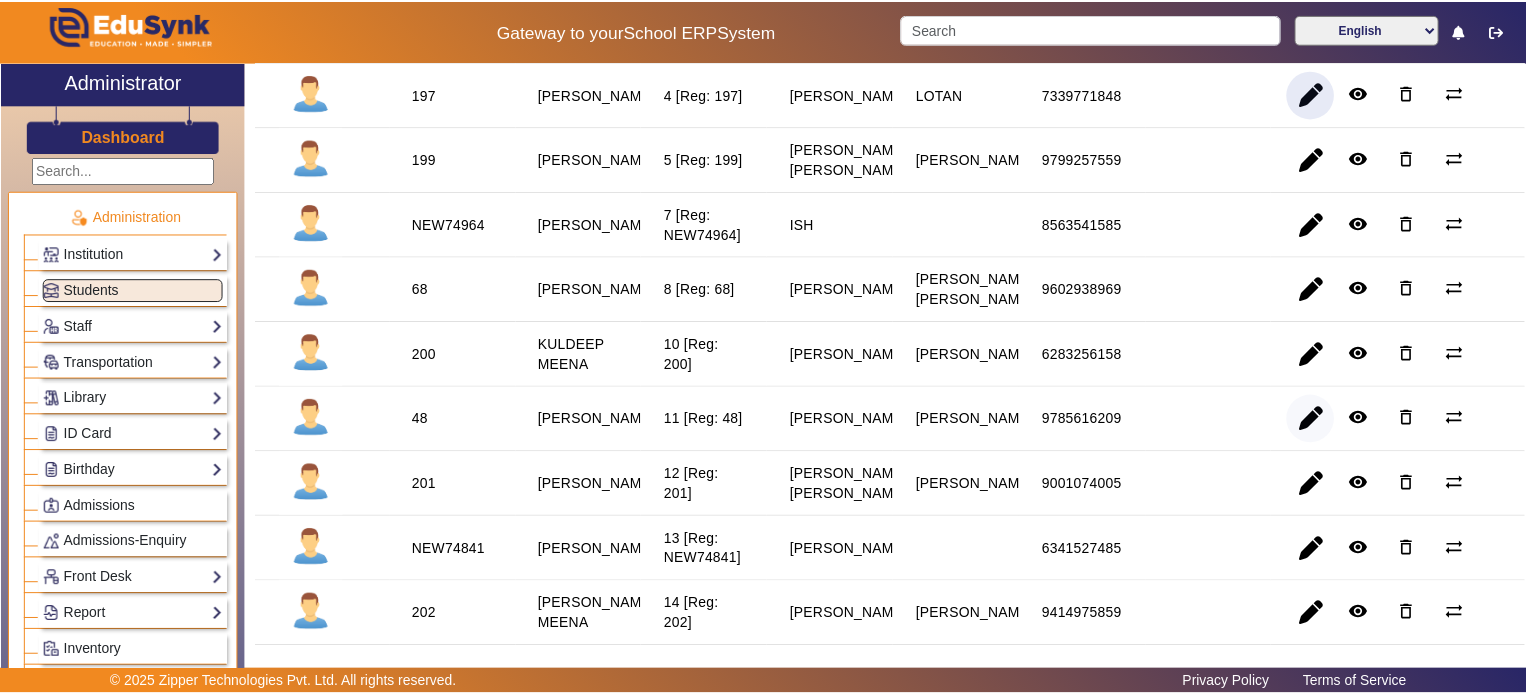 scroll, scrollTop: 499, scrollLeft: 0, axis: vertical 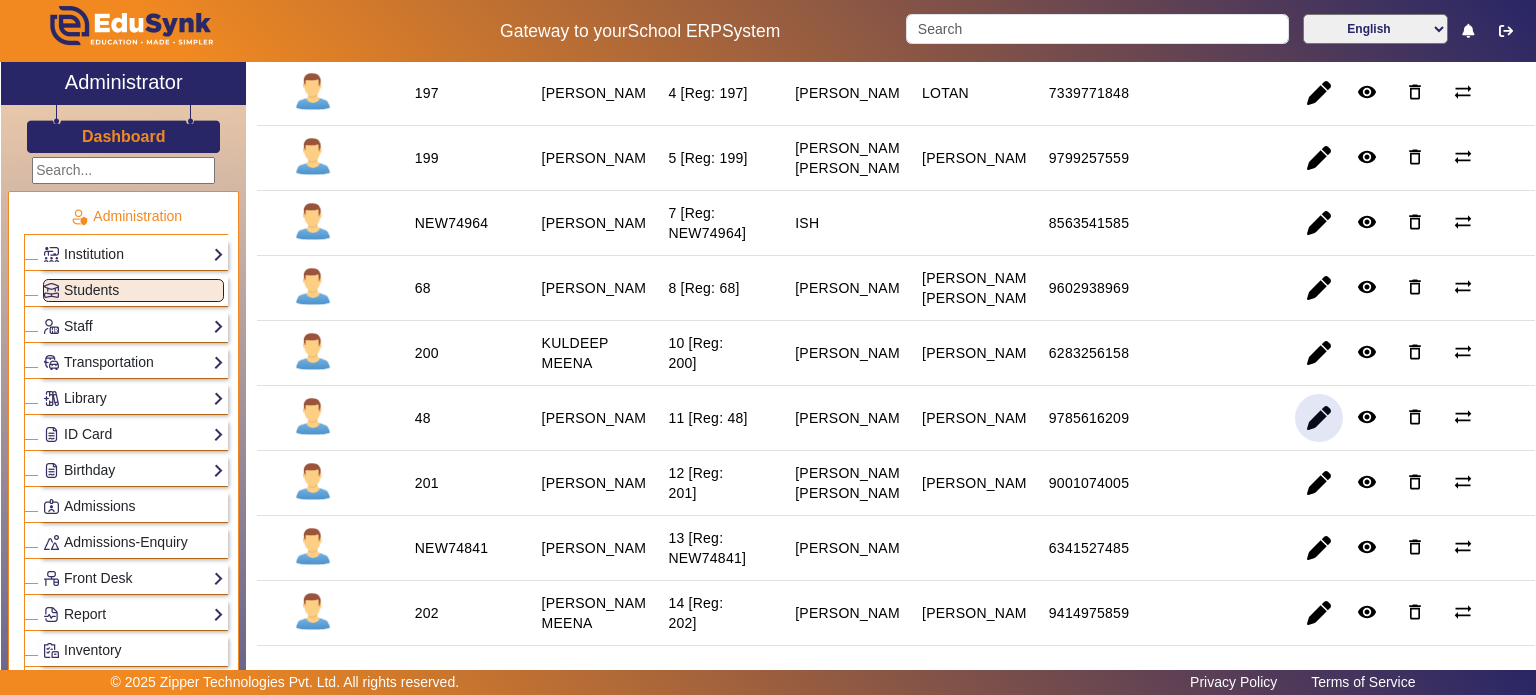 click 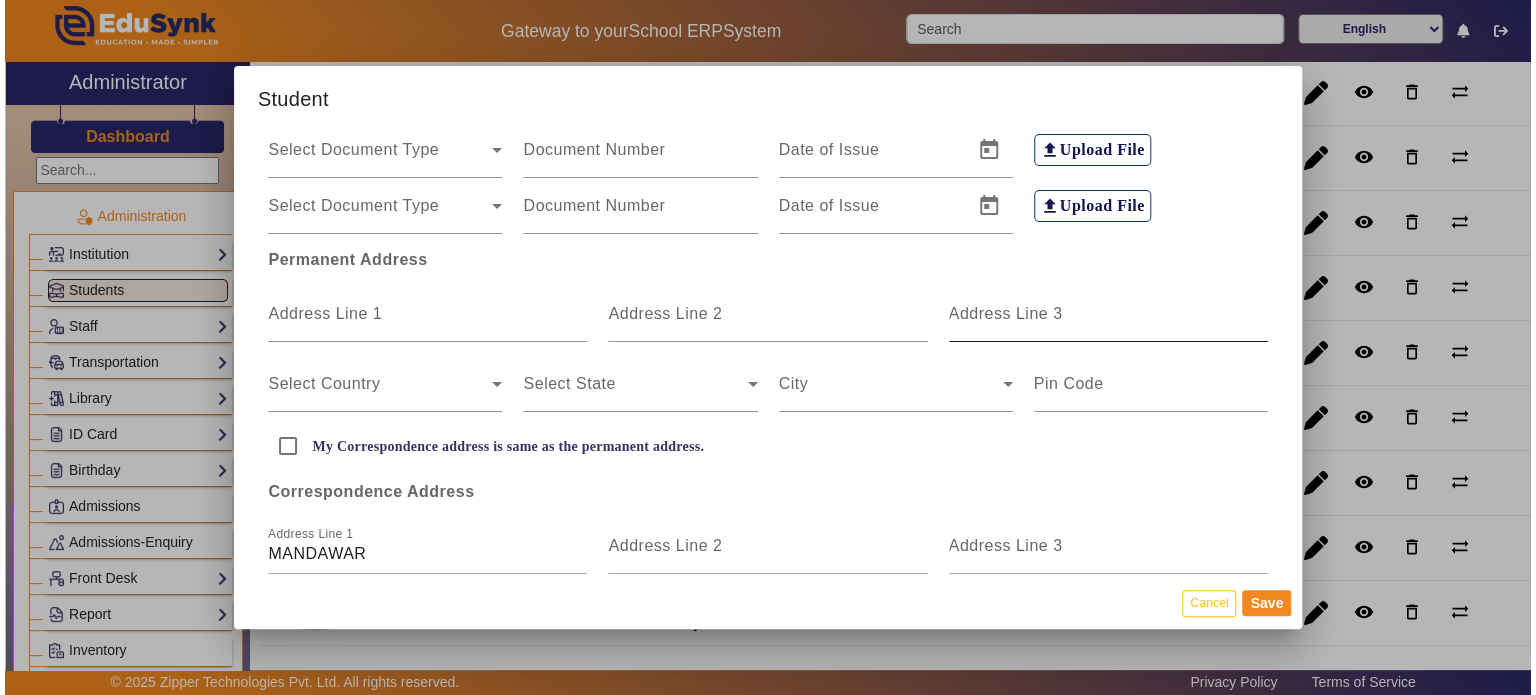 scroll, scrollTop: 434, scrollLeft: 0, axis: vertical 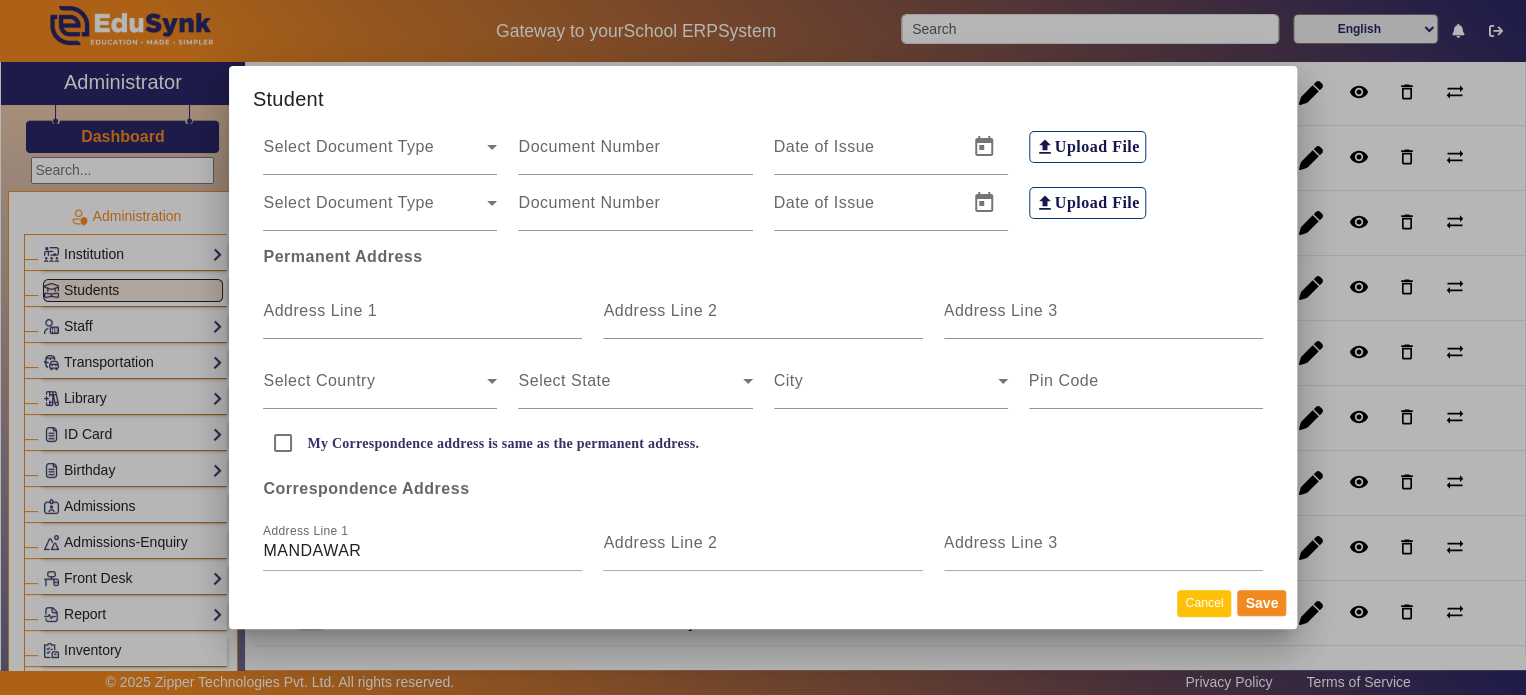 click on "Cancel" at bounding box center (1204, 603) 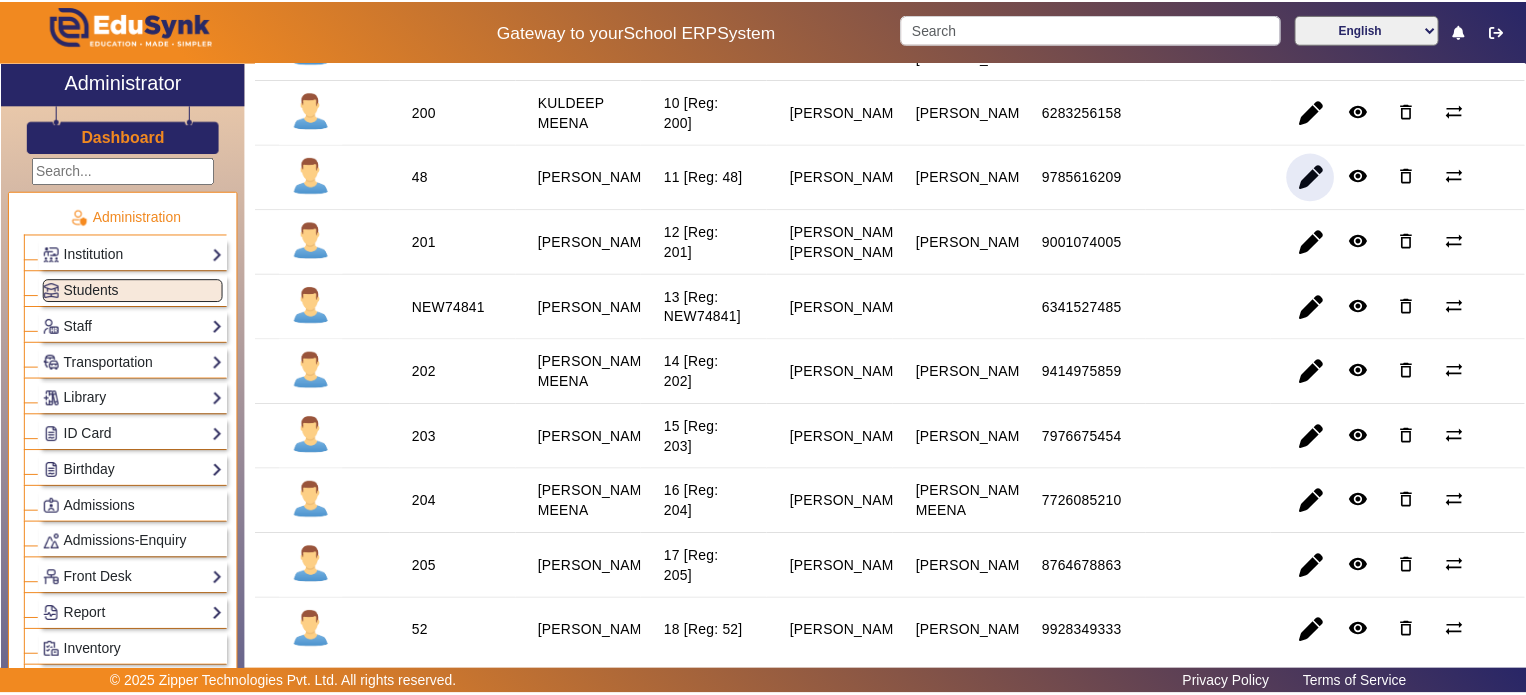 scroll, scrollTop: 752, scrollLeft: 0, axis: vertical 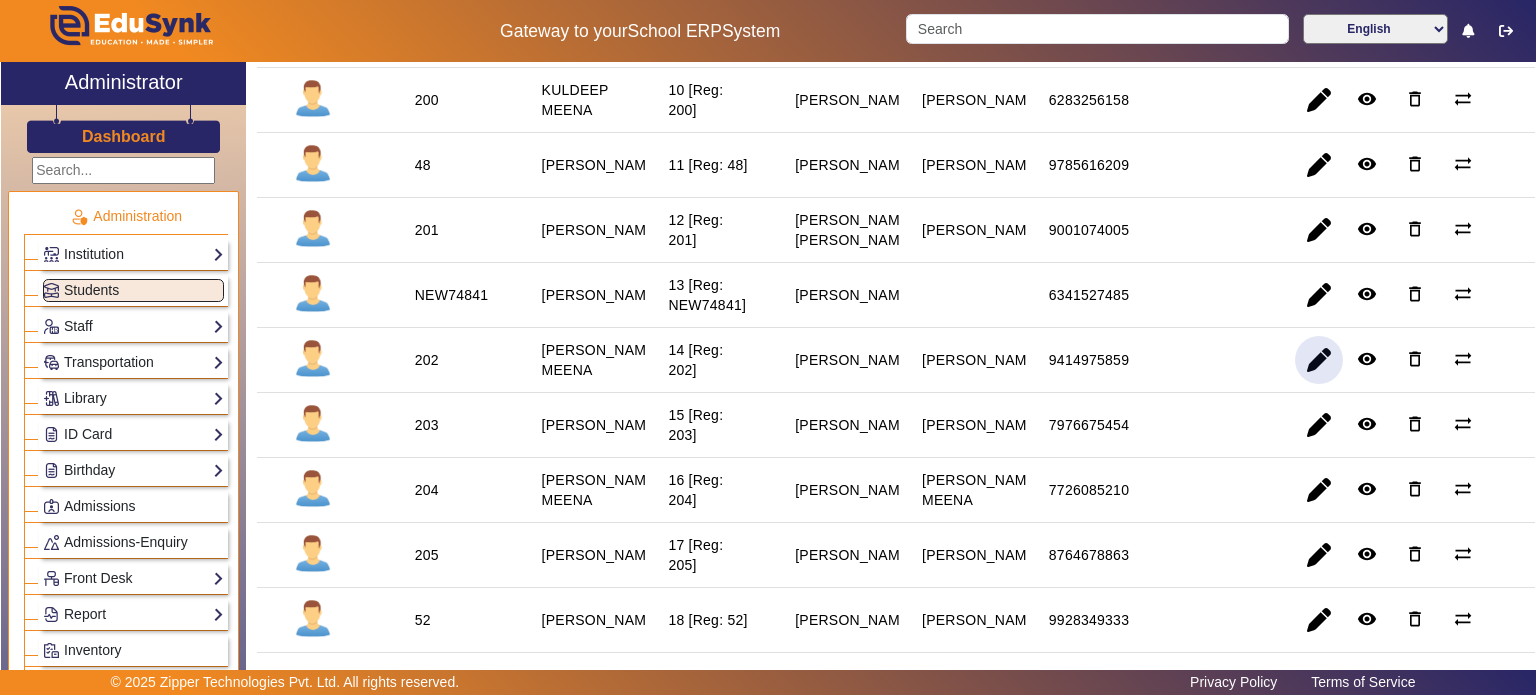 click 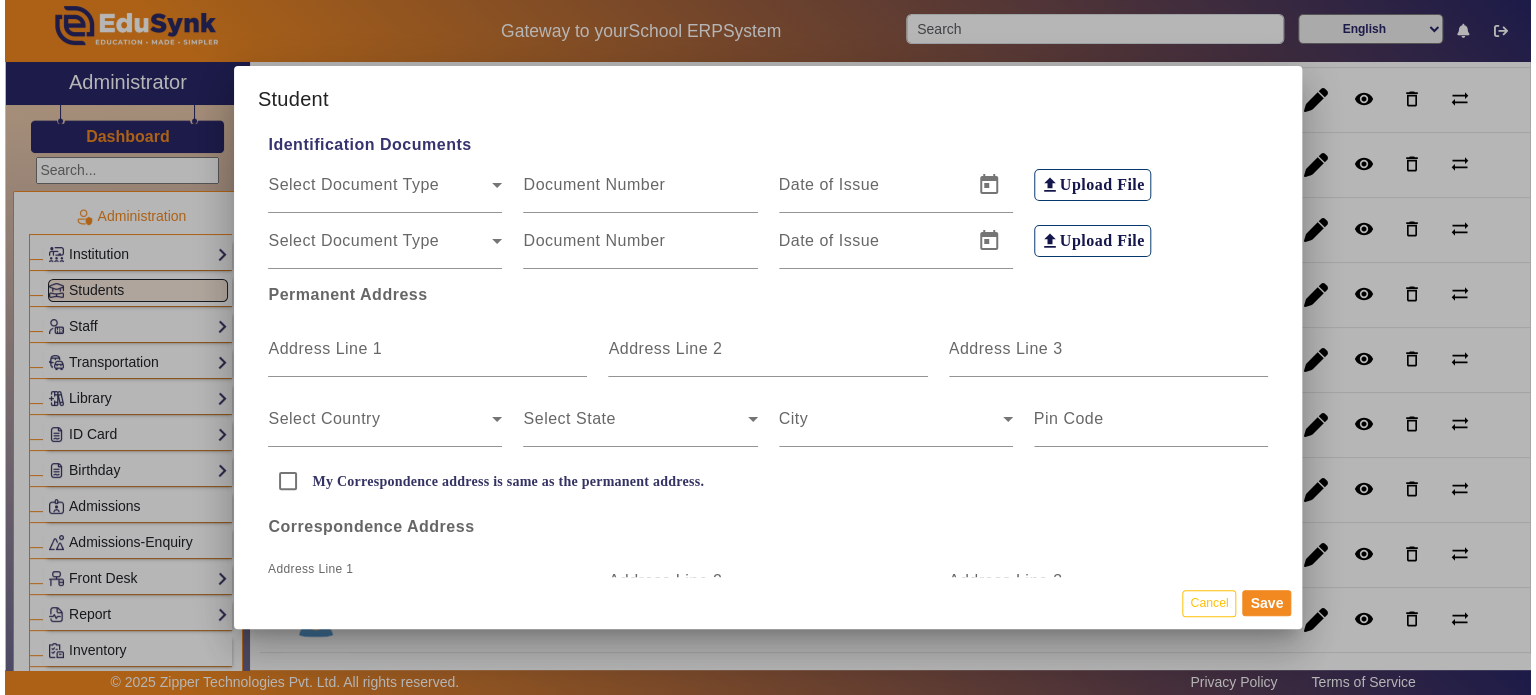 scroll, scrollTop: 396, scrollLeft: 0, axis: vertical 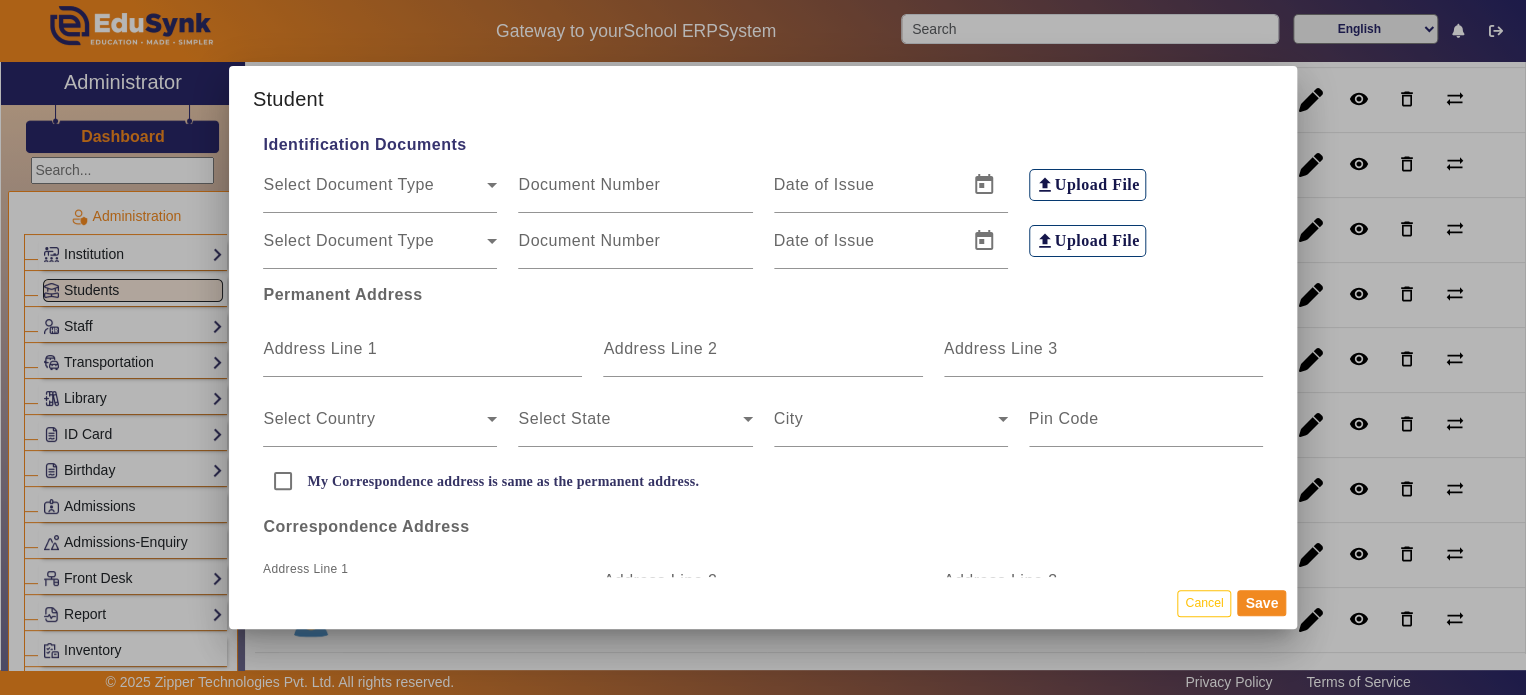 click on "Cancel   Save" at bounding box center (763, 603) 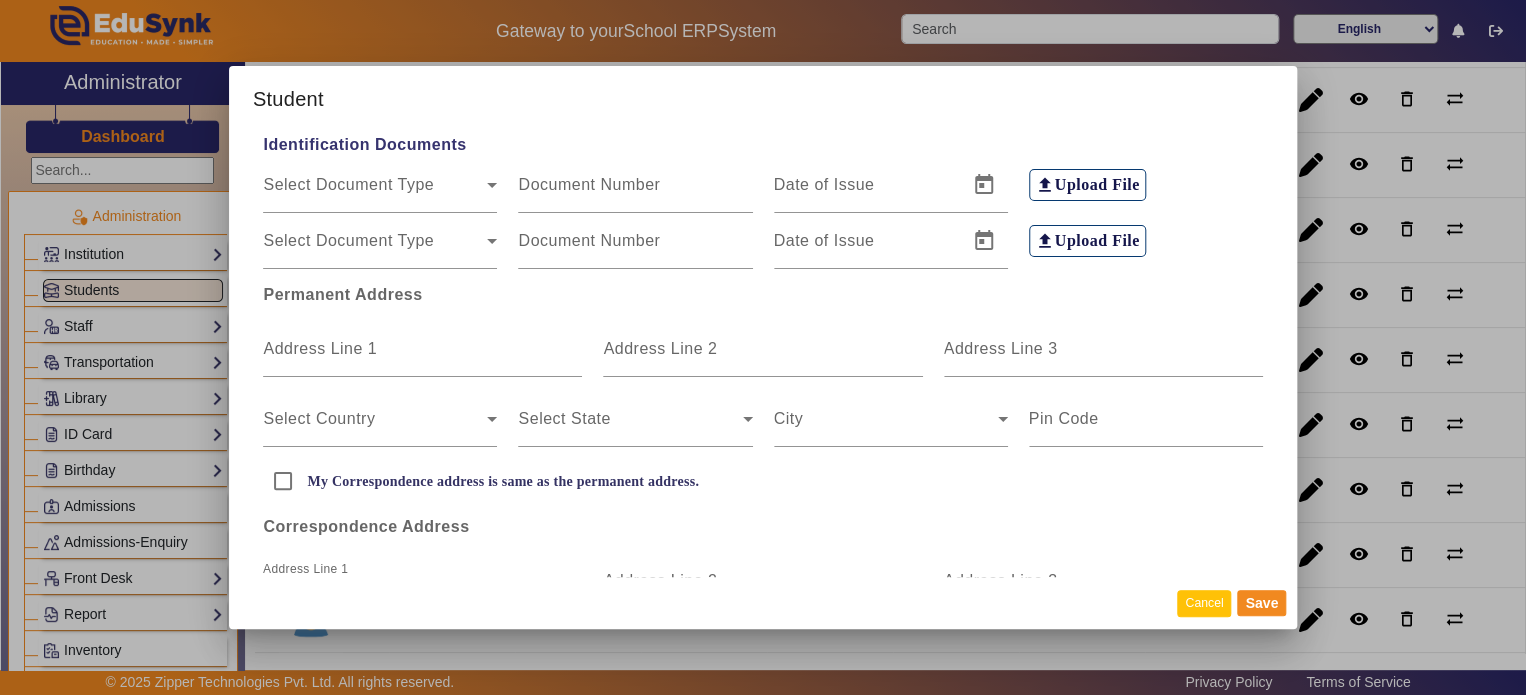 click on "Cancel" at bounding box center (1204, 603) 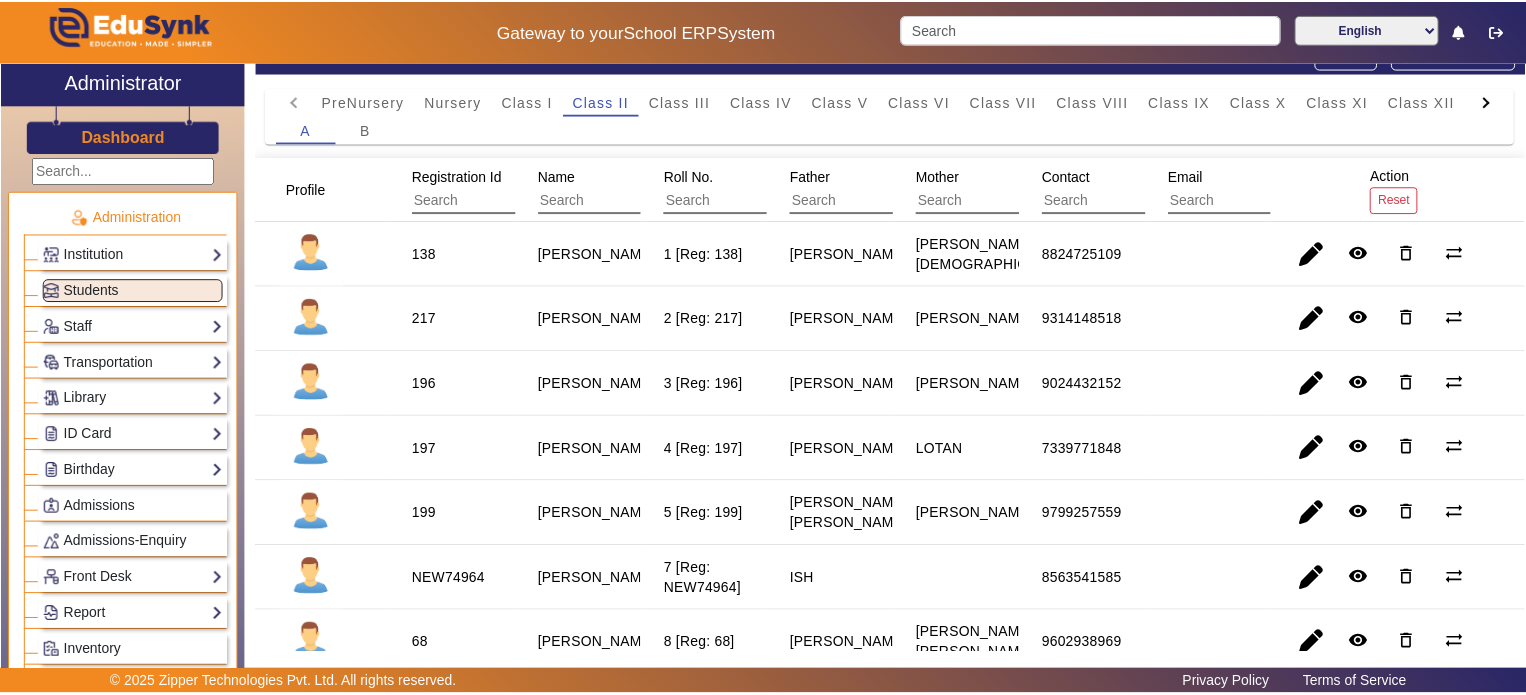 scroll, scrollTop: 0, scrollLeft: 0, axis: both 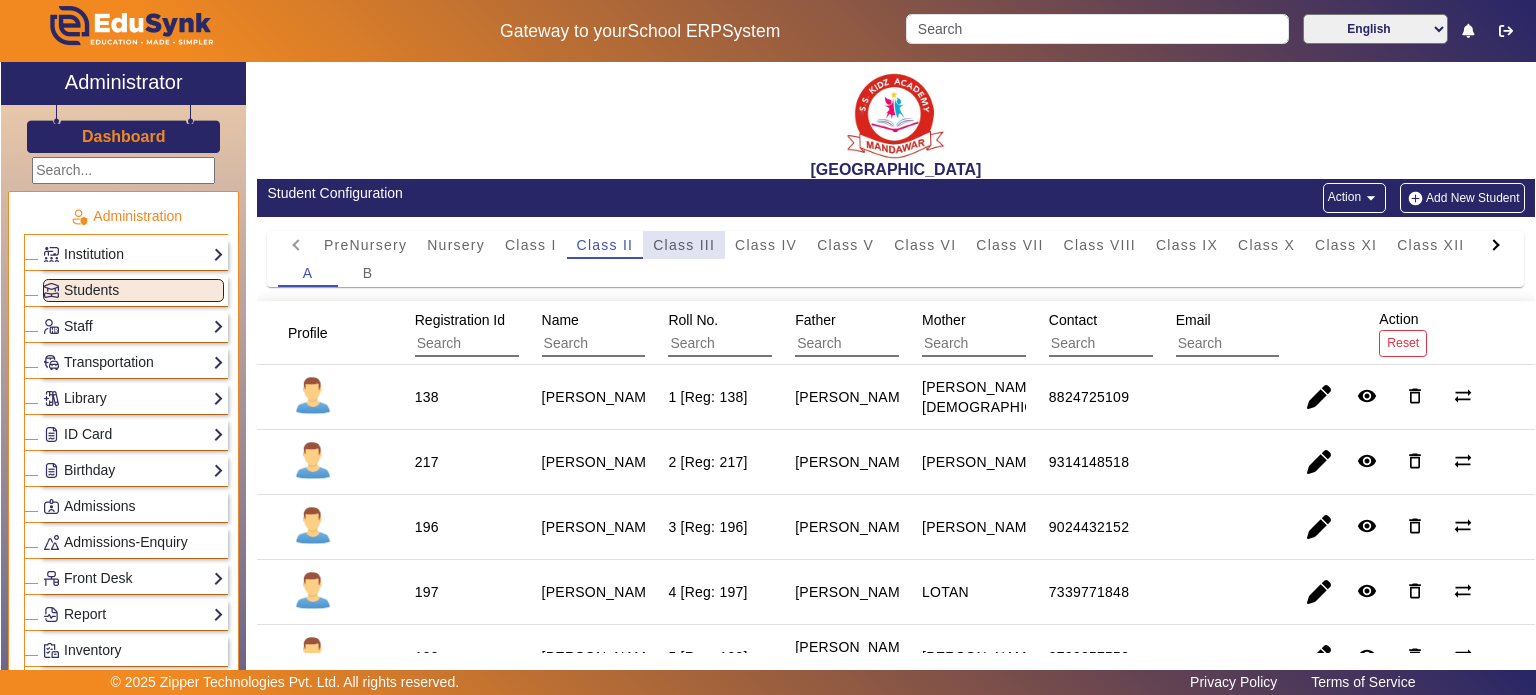 click on "Class III" at bounding box center [684, 245] 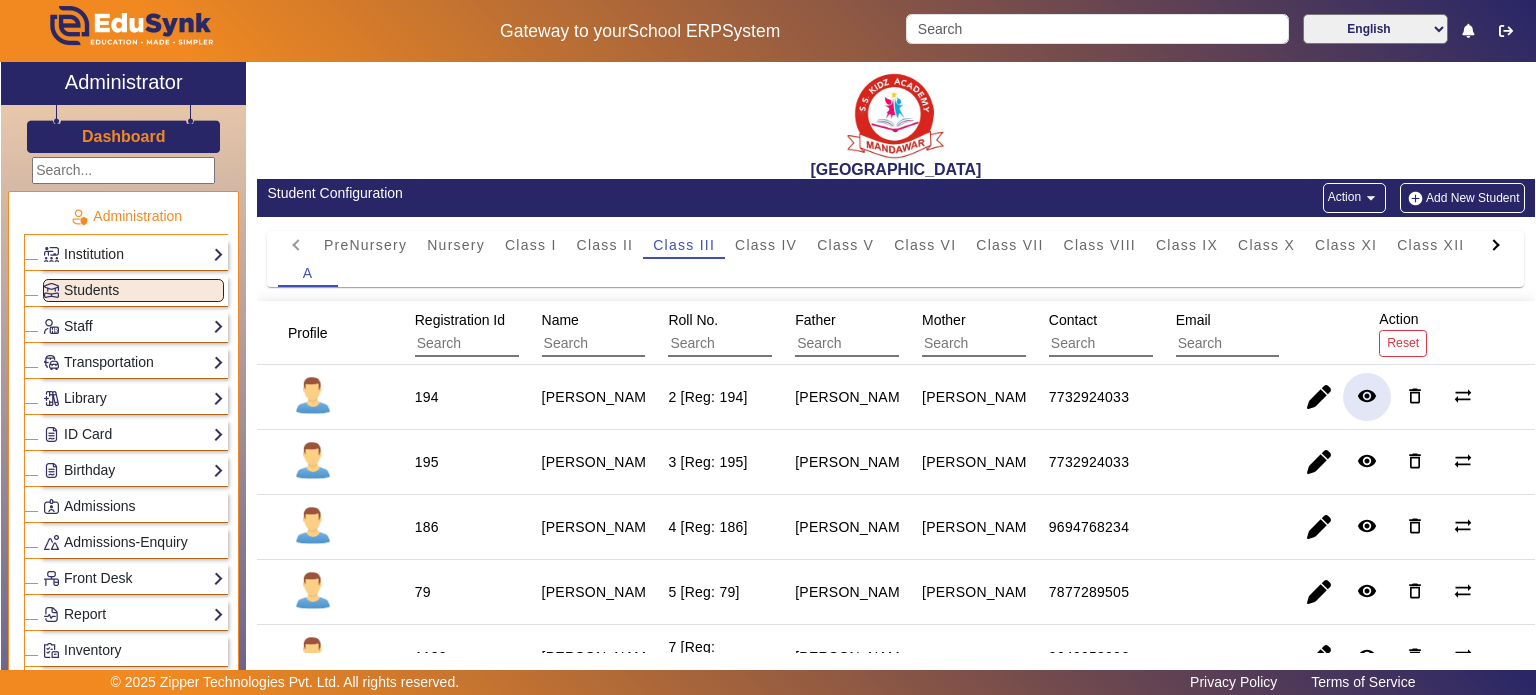 click on "remove_red_eye" 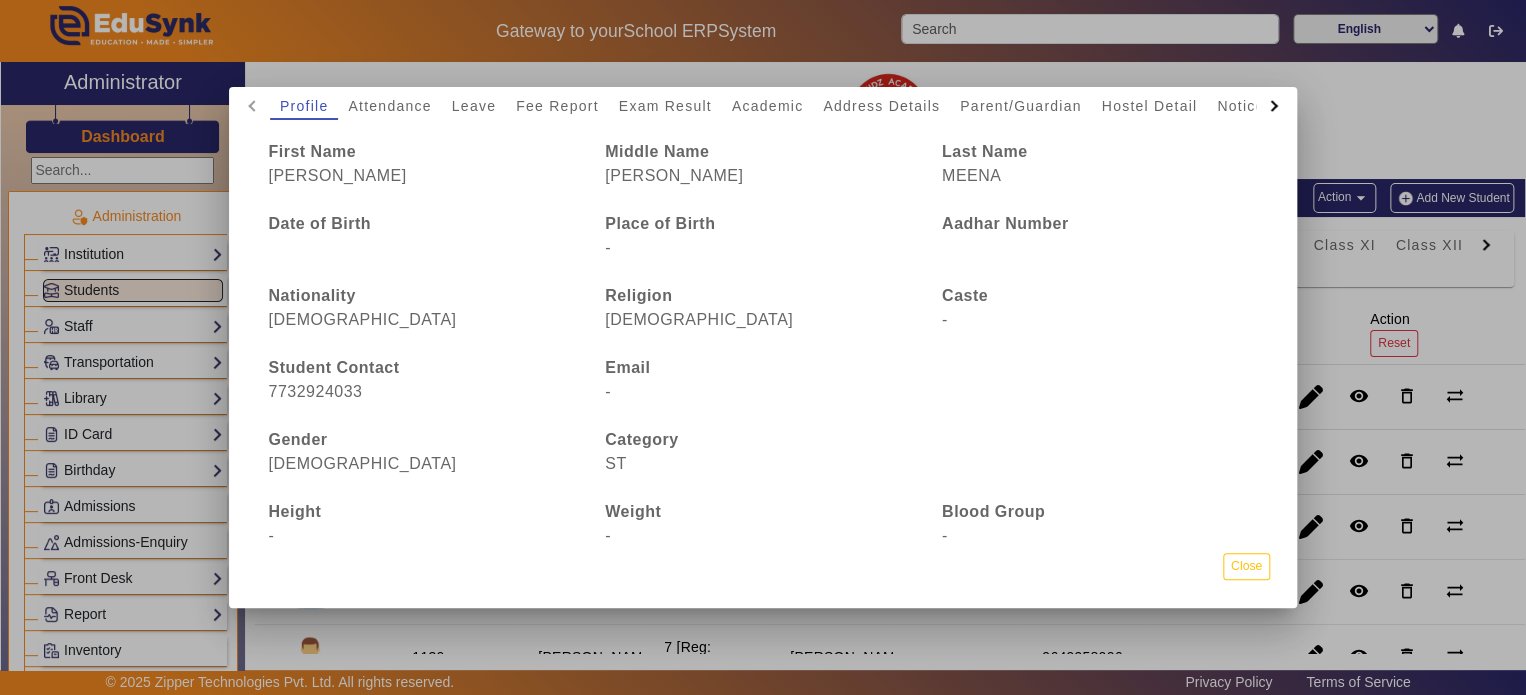 click on "First Name Middle Name Last Name [PERSON_NAME] Date of Birth Place of Birth Aadhar Number - Nationality Religion Caste [DEMOGRAPHIC_DATA] - Student Contact Email [PHONE_NUMBER] - Gender Category [DEMOGRAPHIC_DATA] ST Height Weight Blood Group - - - Medical History - Sibling in this Institution? If Yes, Name Of Sibling No - -" at bounding box center (763, 346) 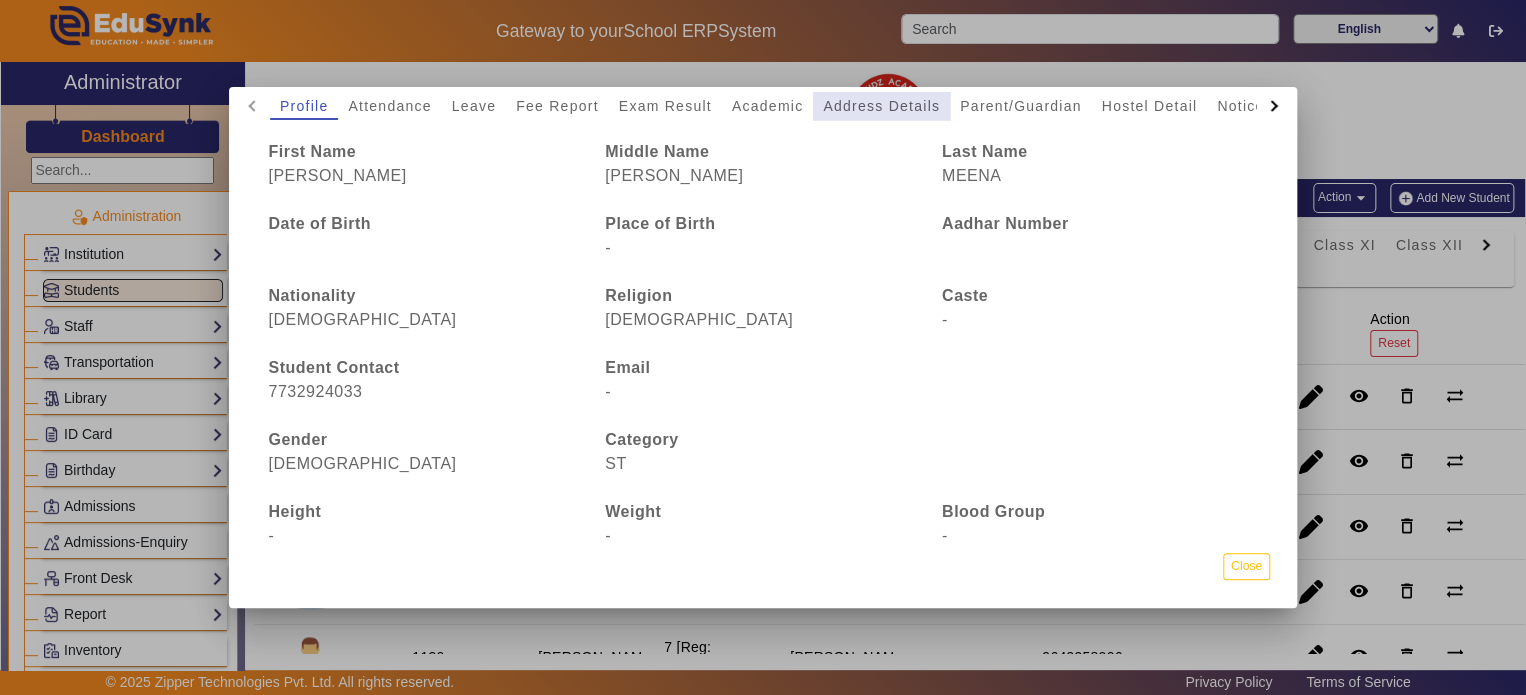 click on "Address Details" at bounding box center (881, 106) 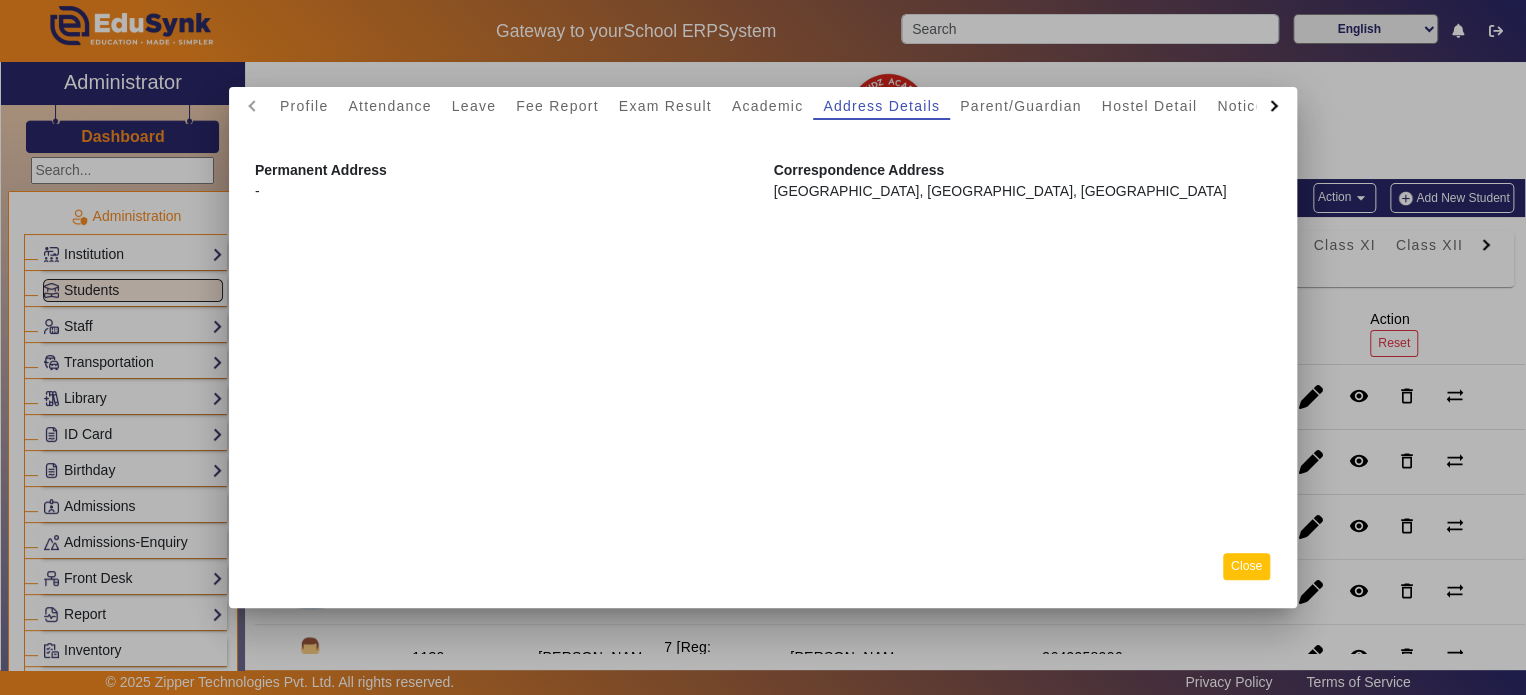 click on "Close" 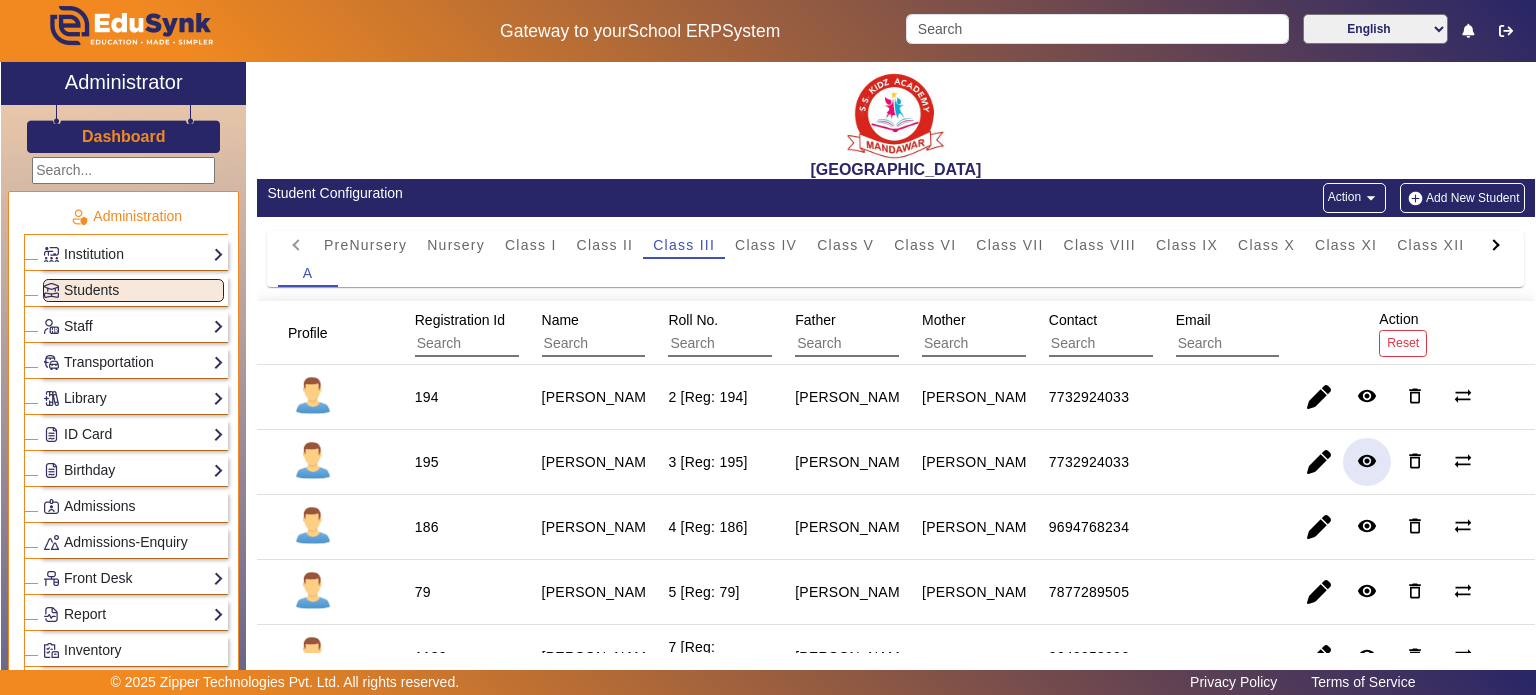 click on "remove_red_eye" 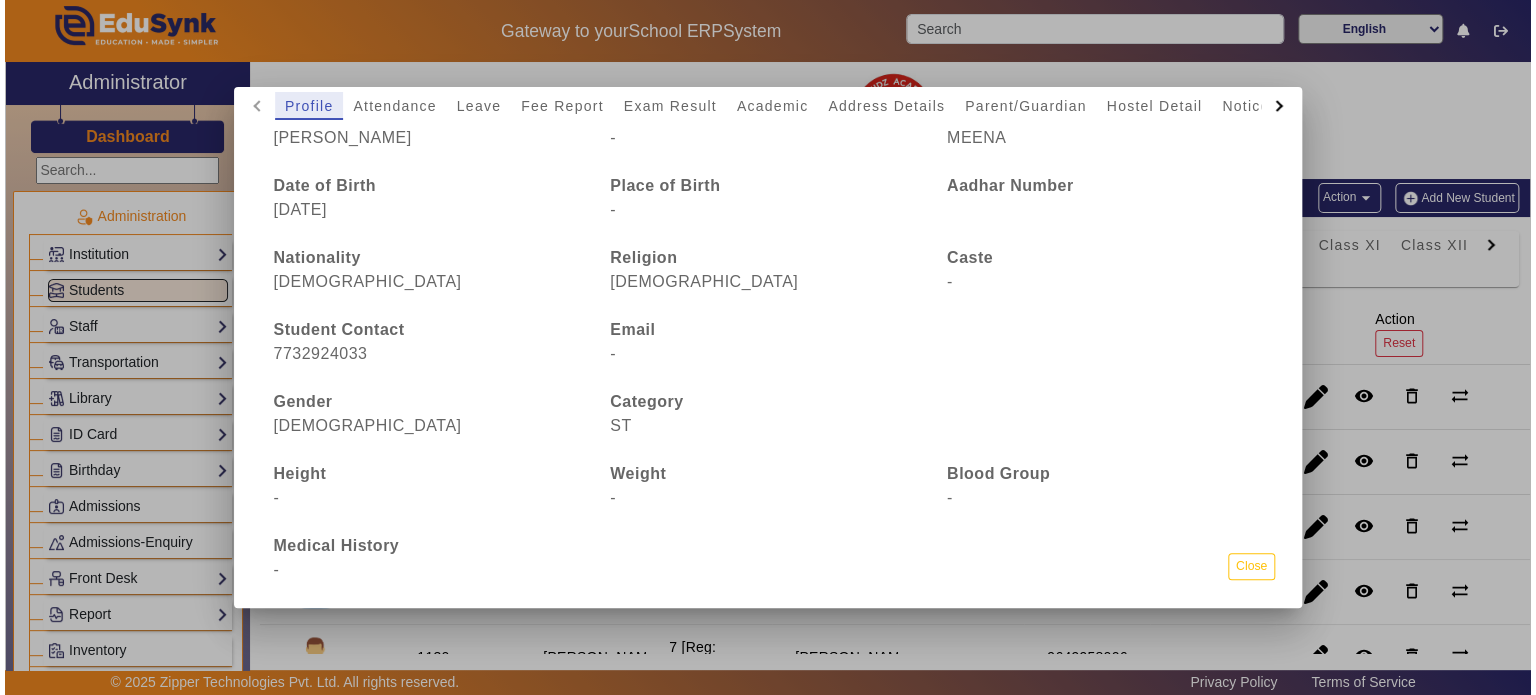 scroll, scrollTop: 0, scrollLeft: 0, axis: both 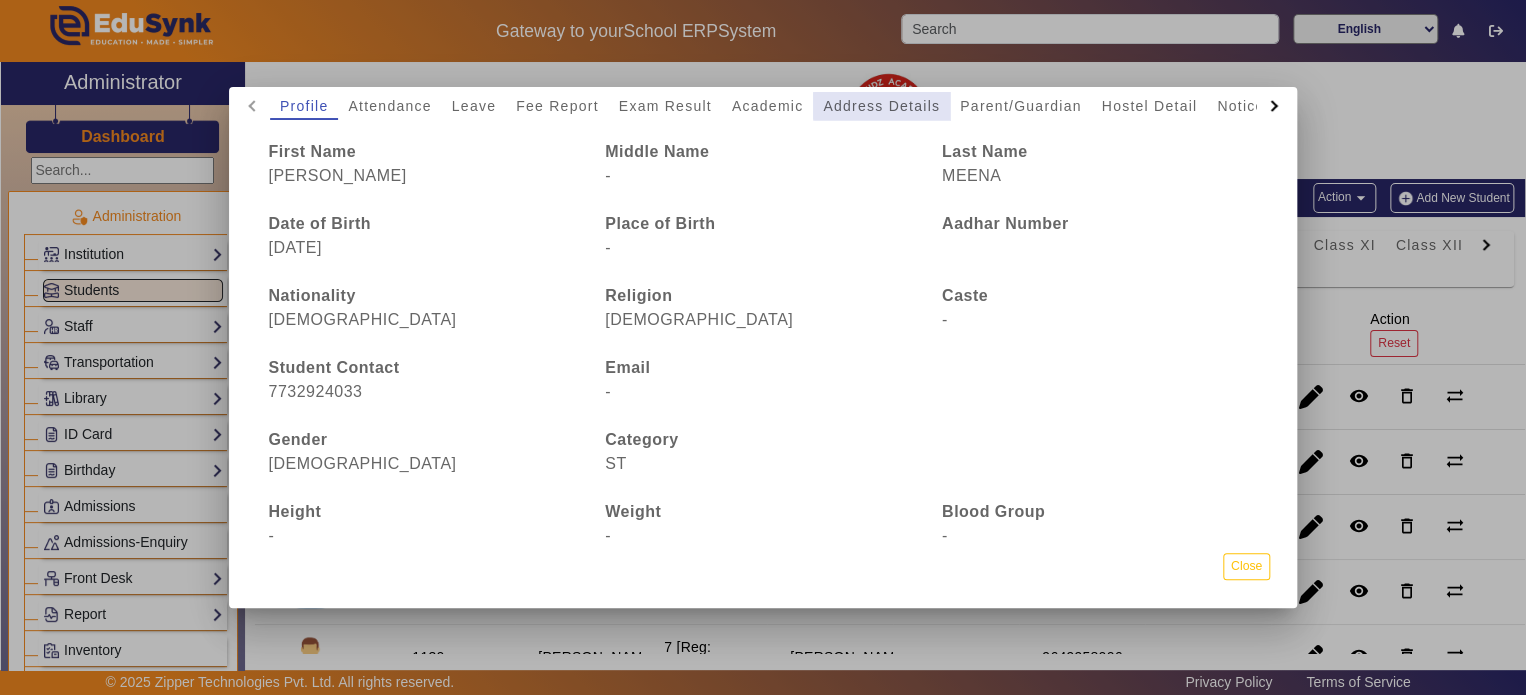 click on "Address Details" at bounding box center [881, 106] 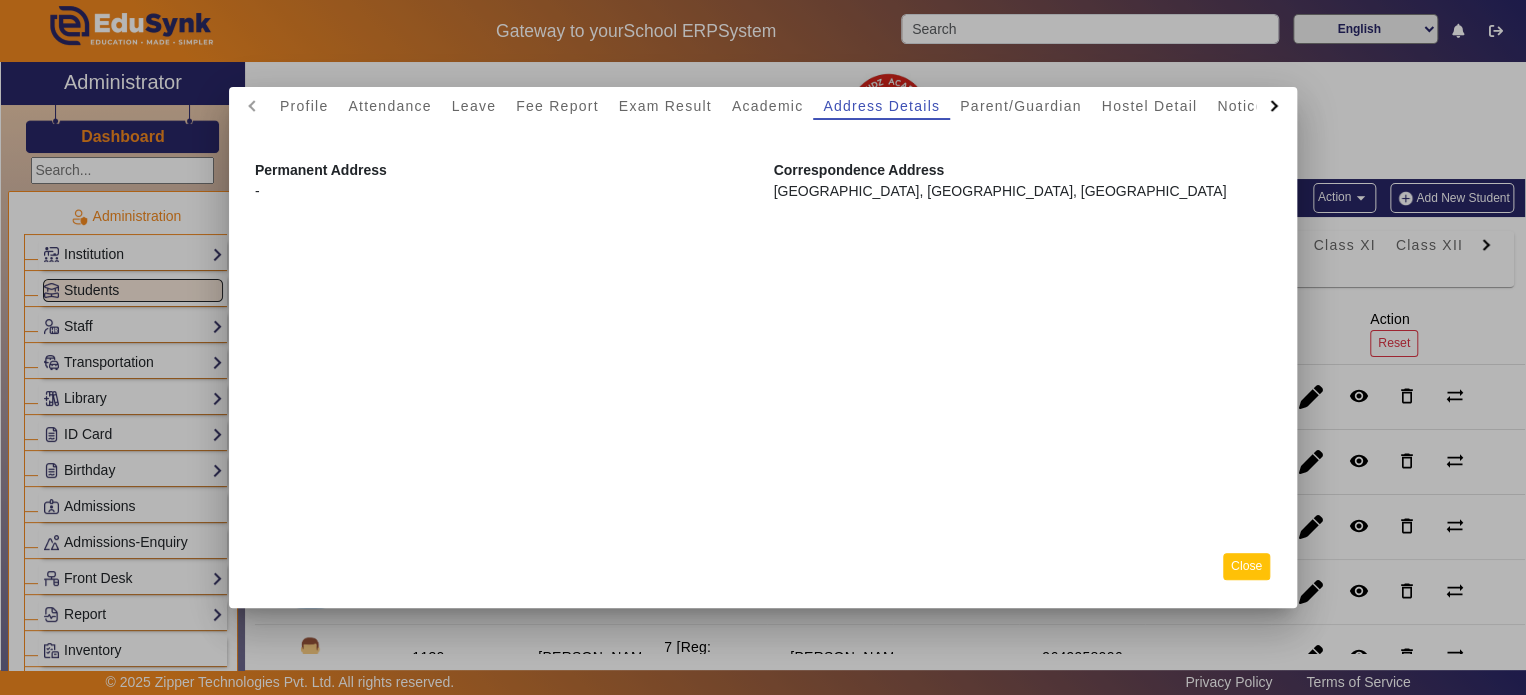 click on "Close" 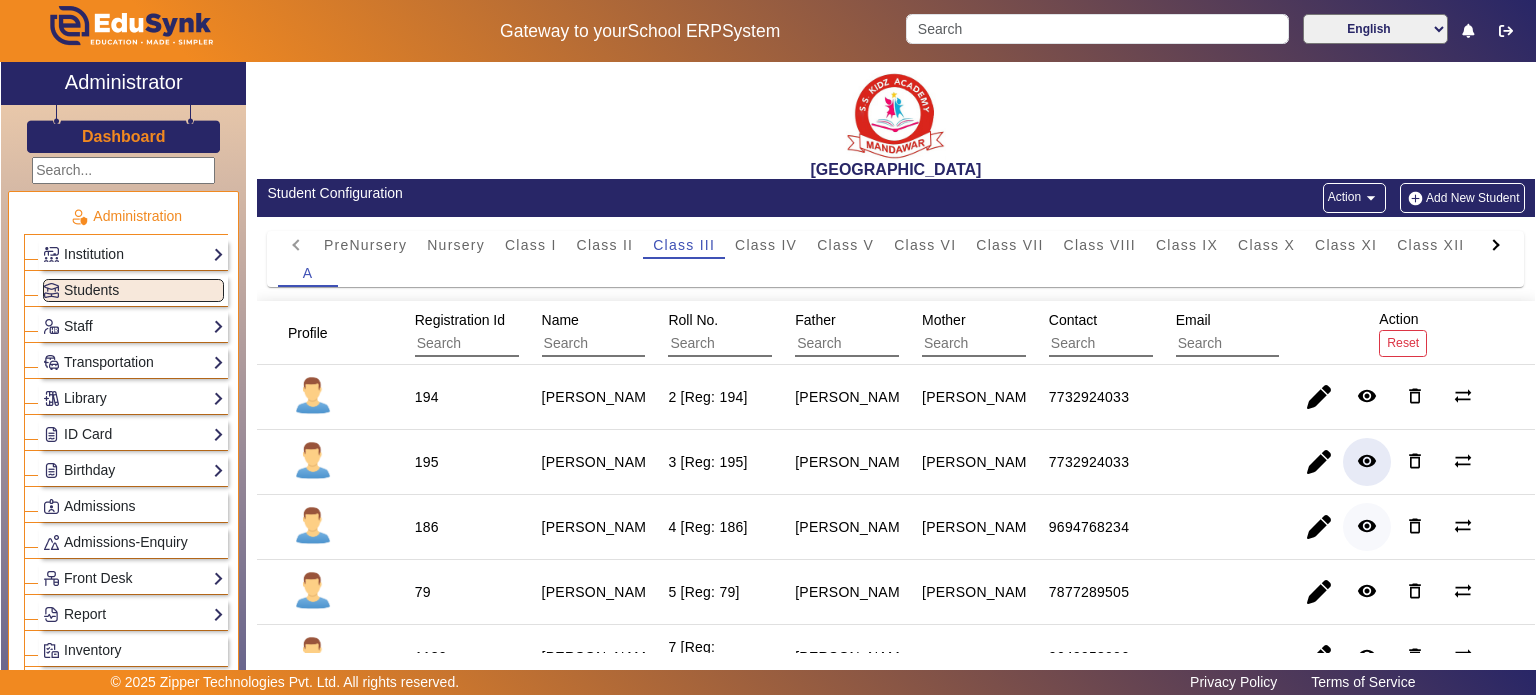 click at bounding box center [1367, 592] 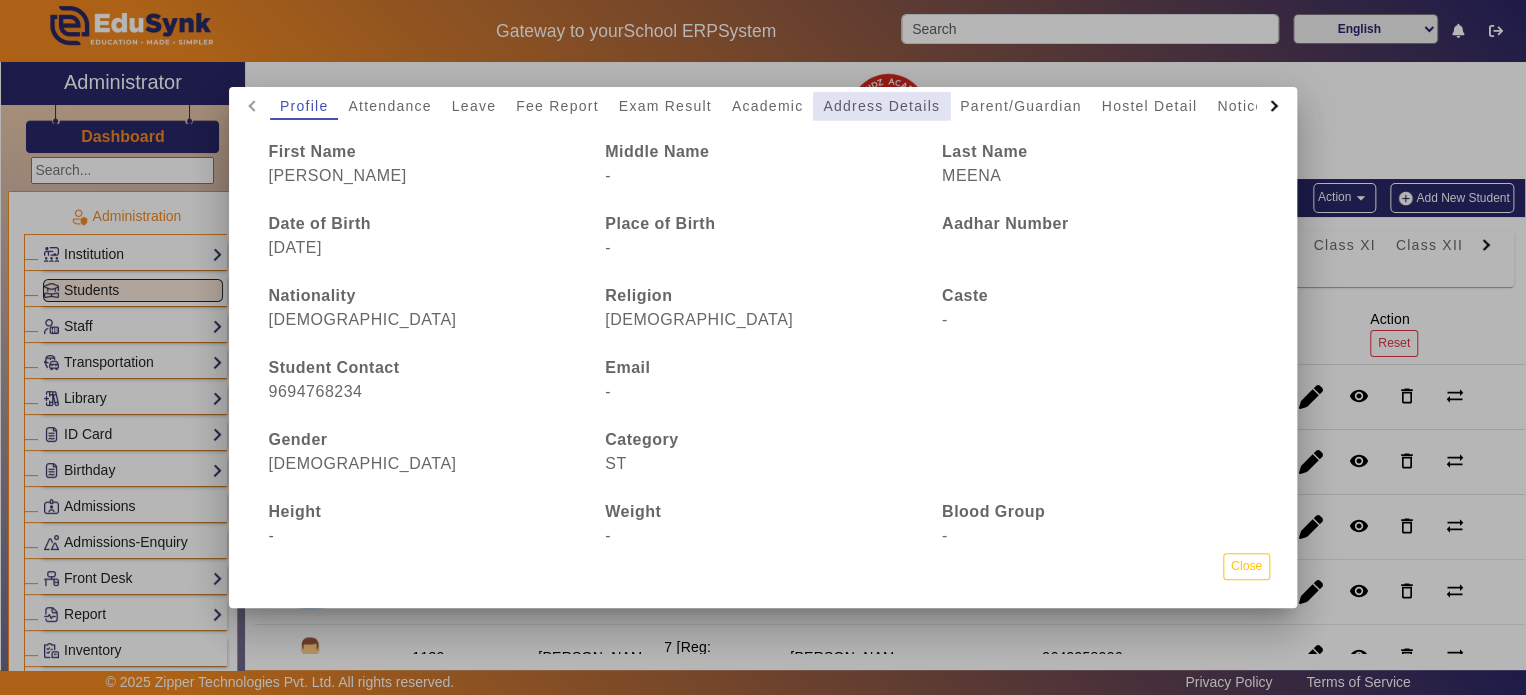click on "Address Details" at bounding box center [881, 106] 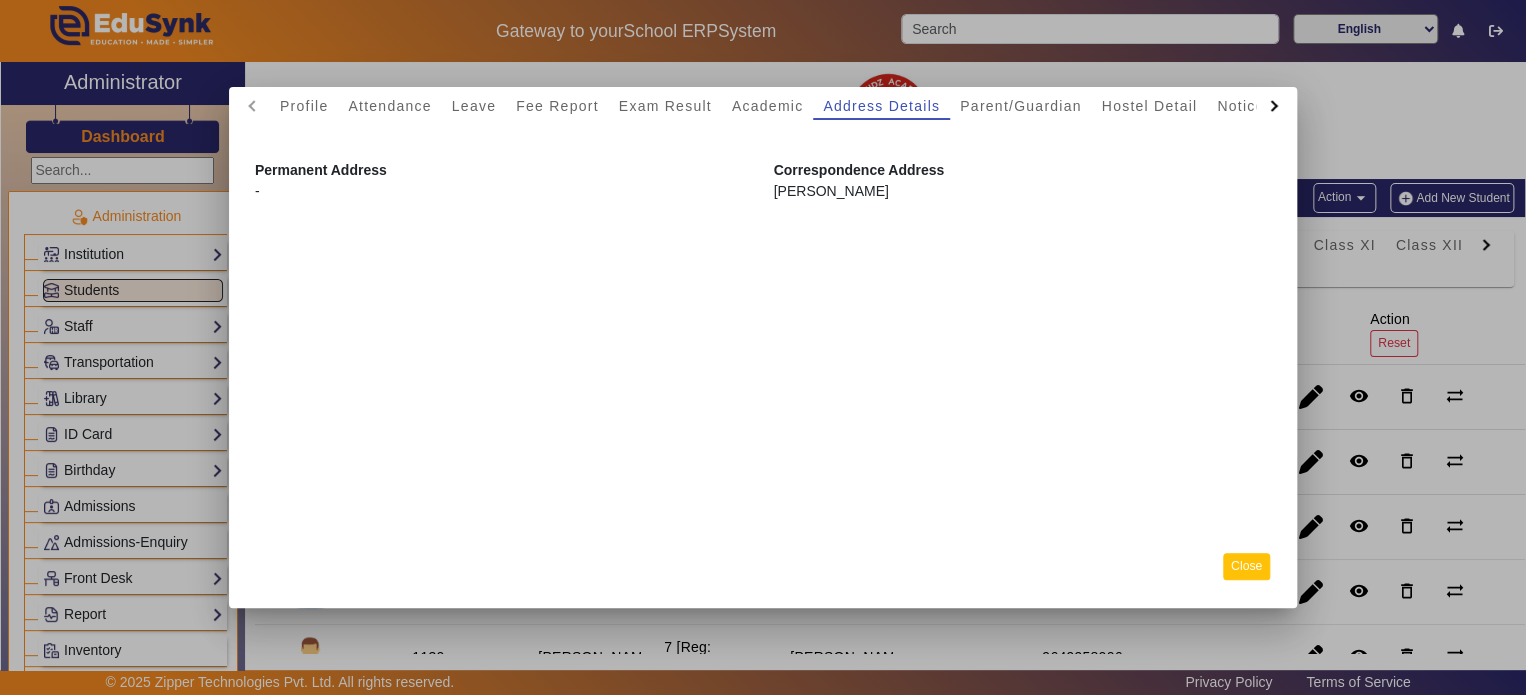 click on "Close" 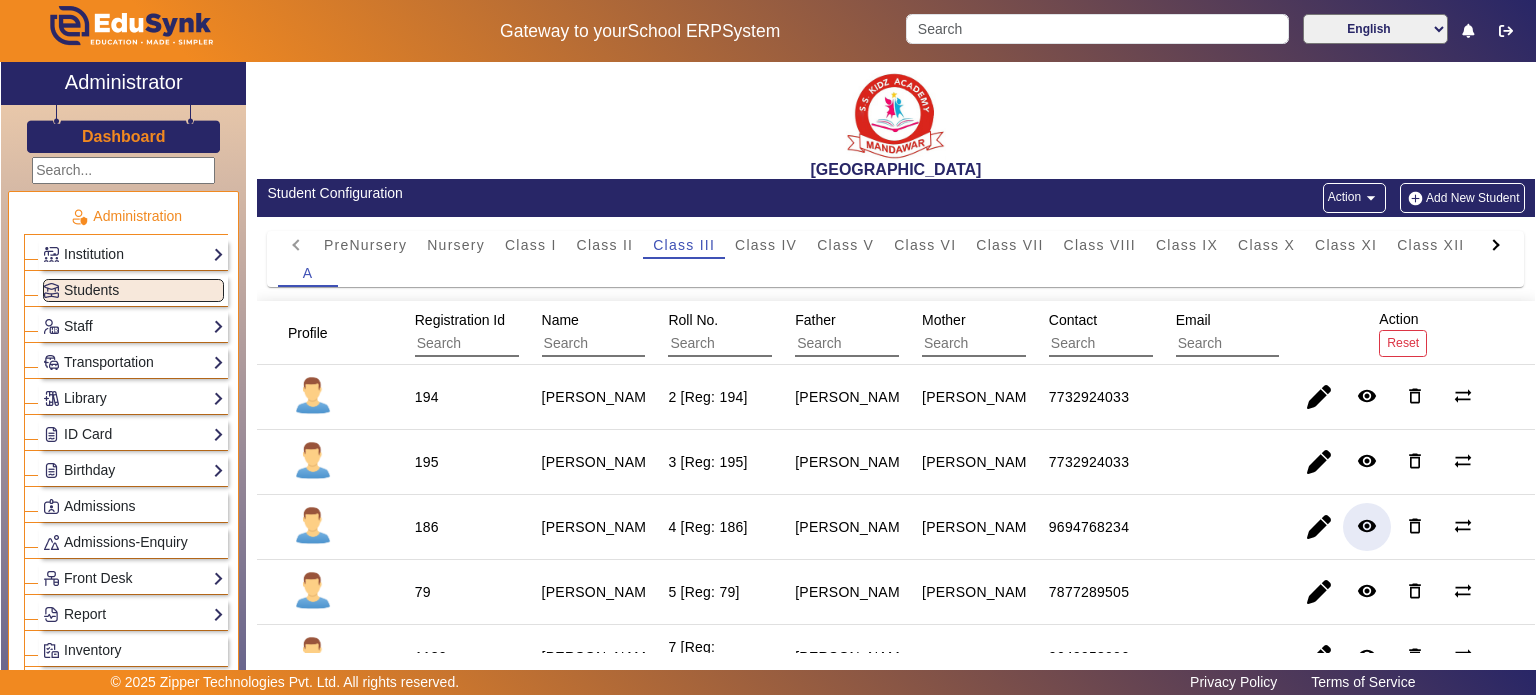 type 